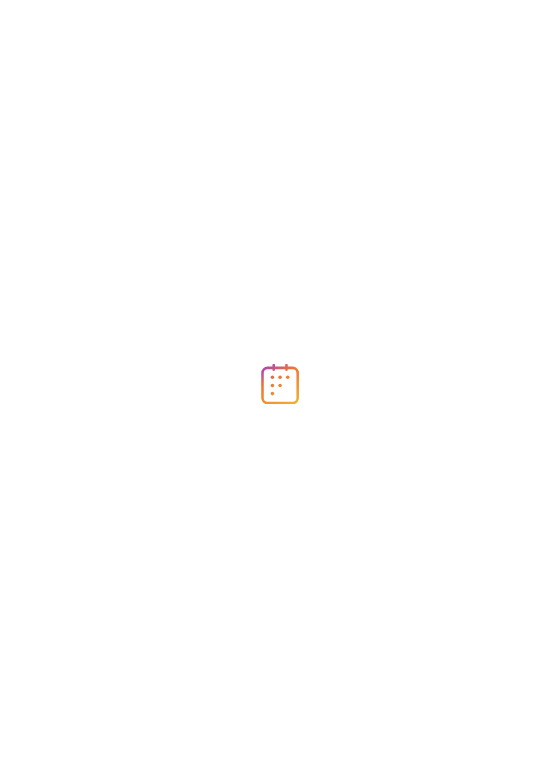 scroll, scrollTop: 0, scrollLeft: 0, axis: both 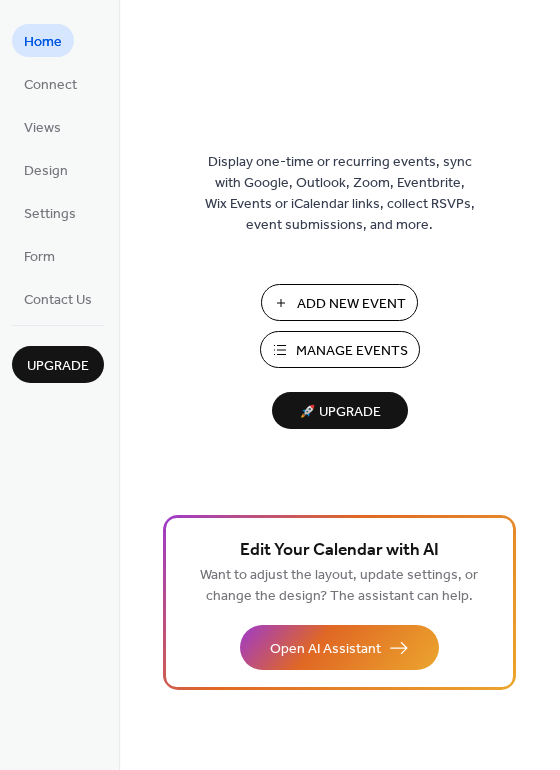click on "Add New Event" at bounding box center [339, 302] 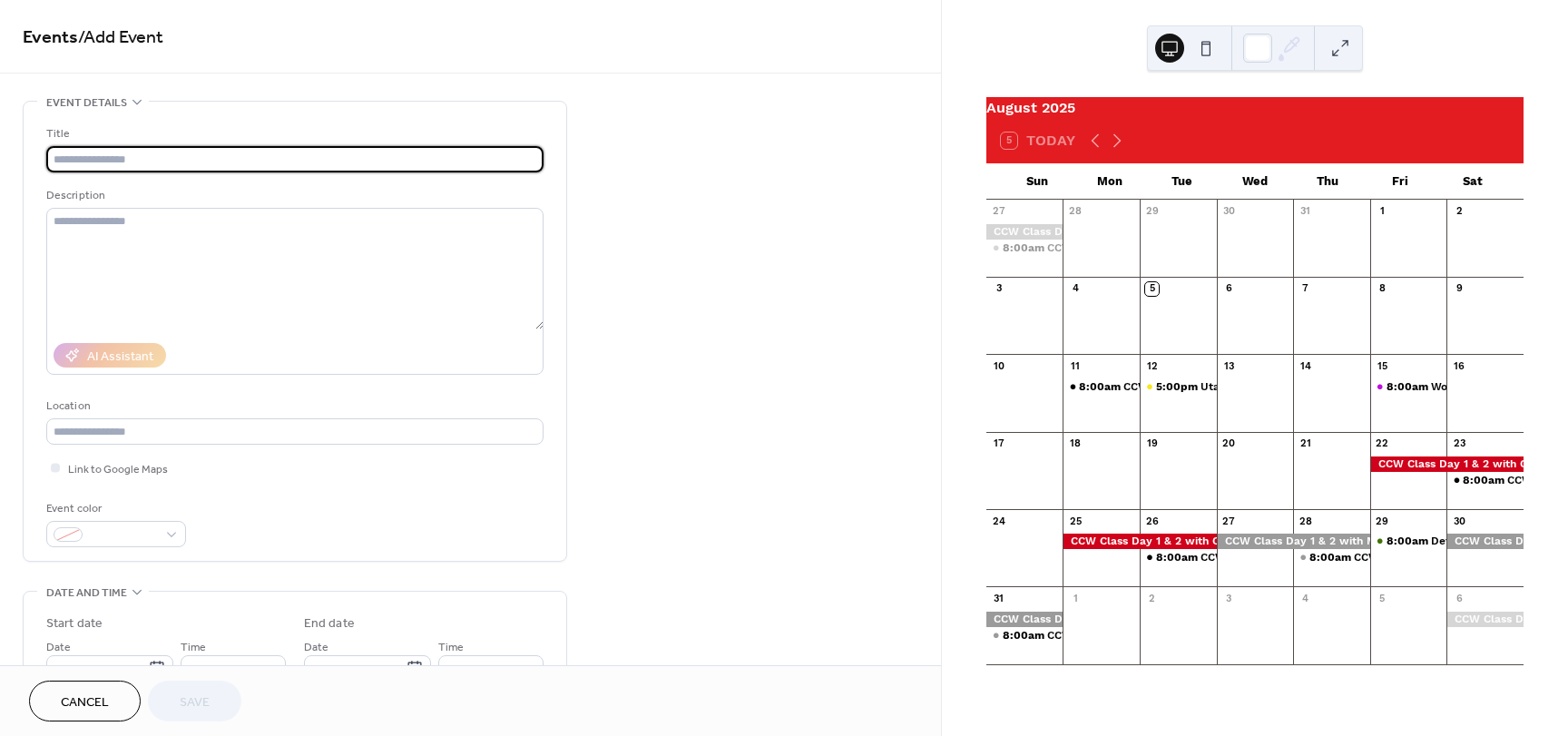 scroll, scrollTop: 0, scrollLeft: 0, axis: both 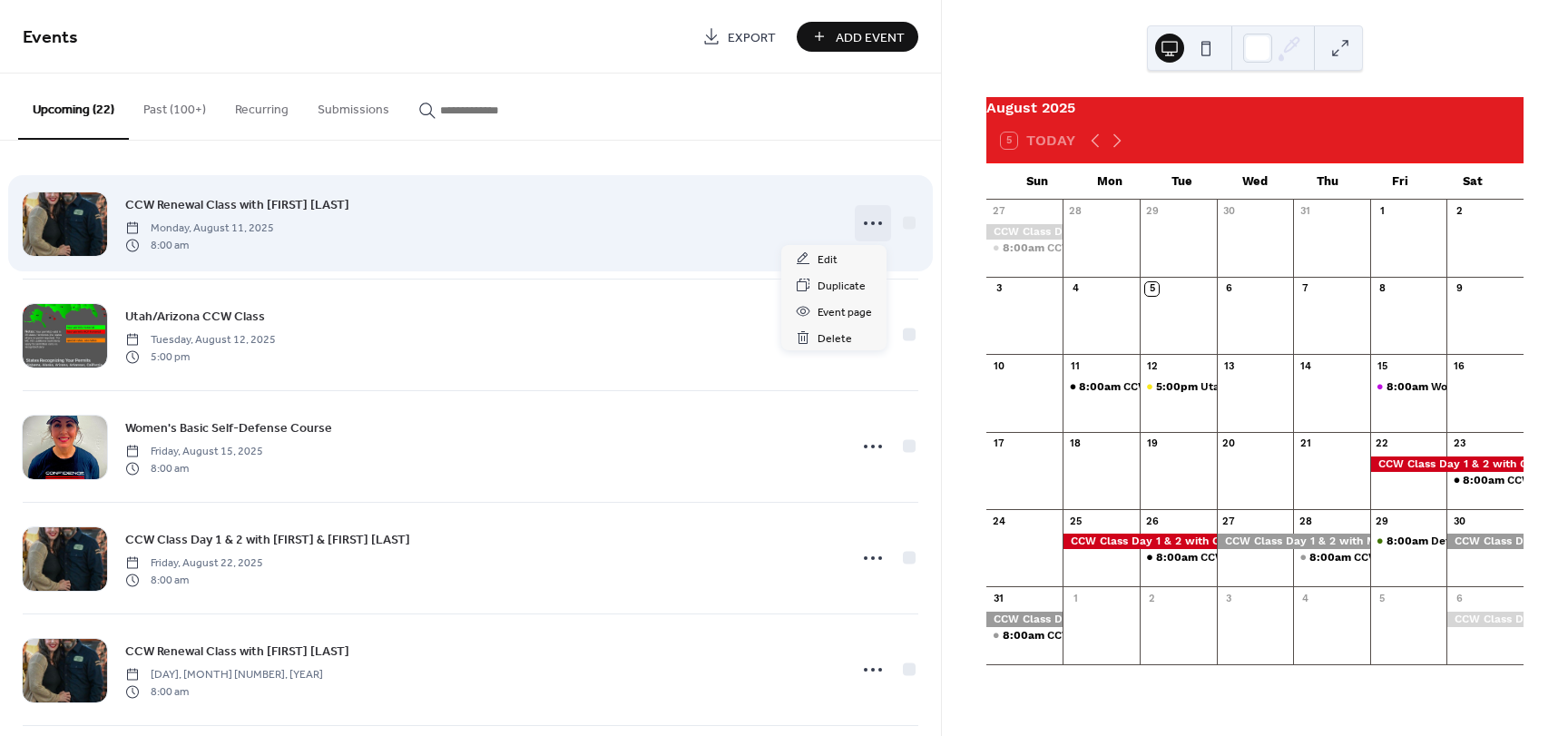 click 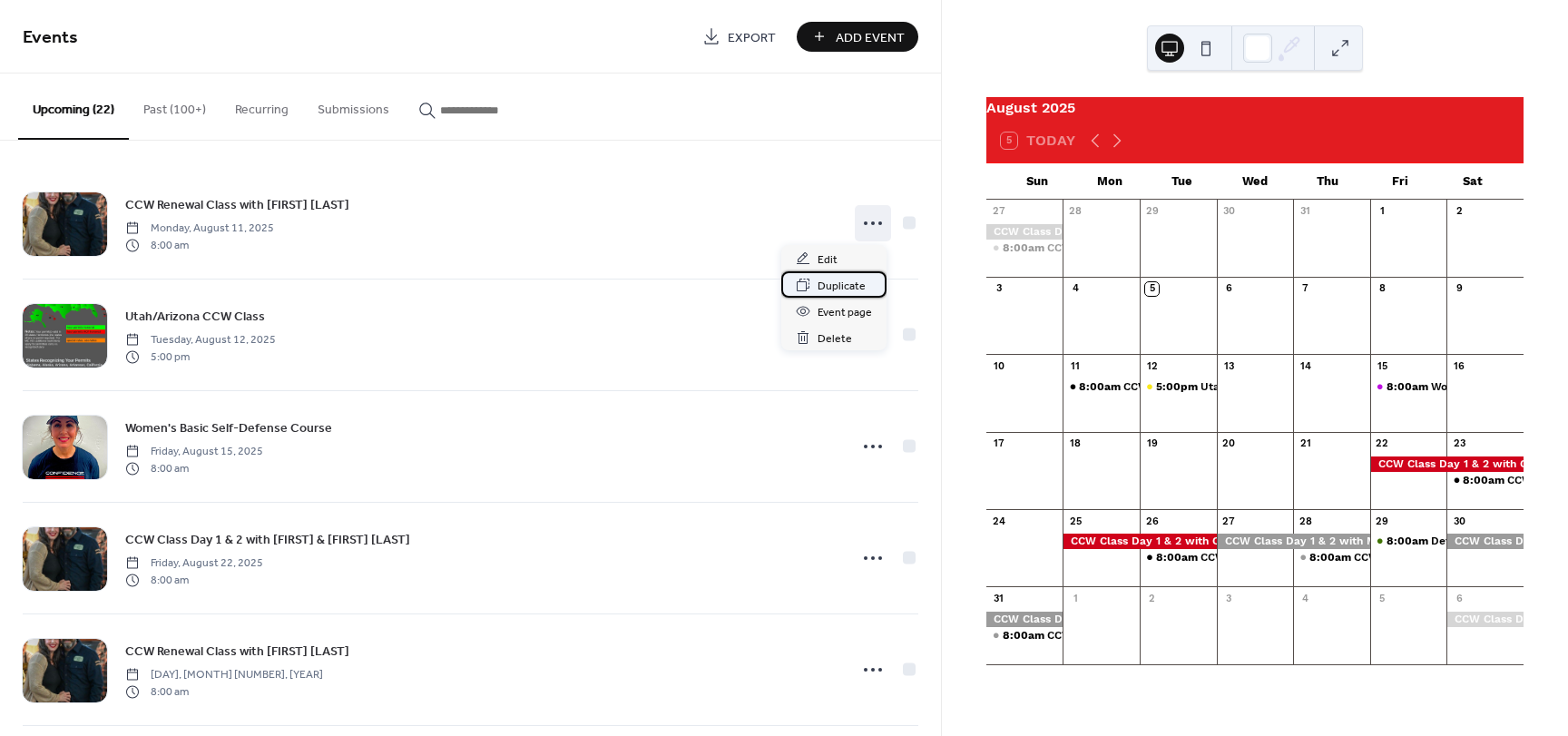 click on "Duplicate" at bounding box center [841, 286] 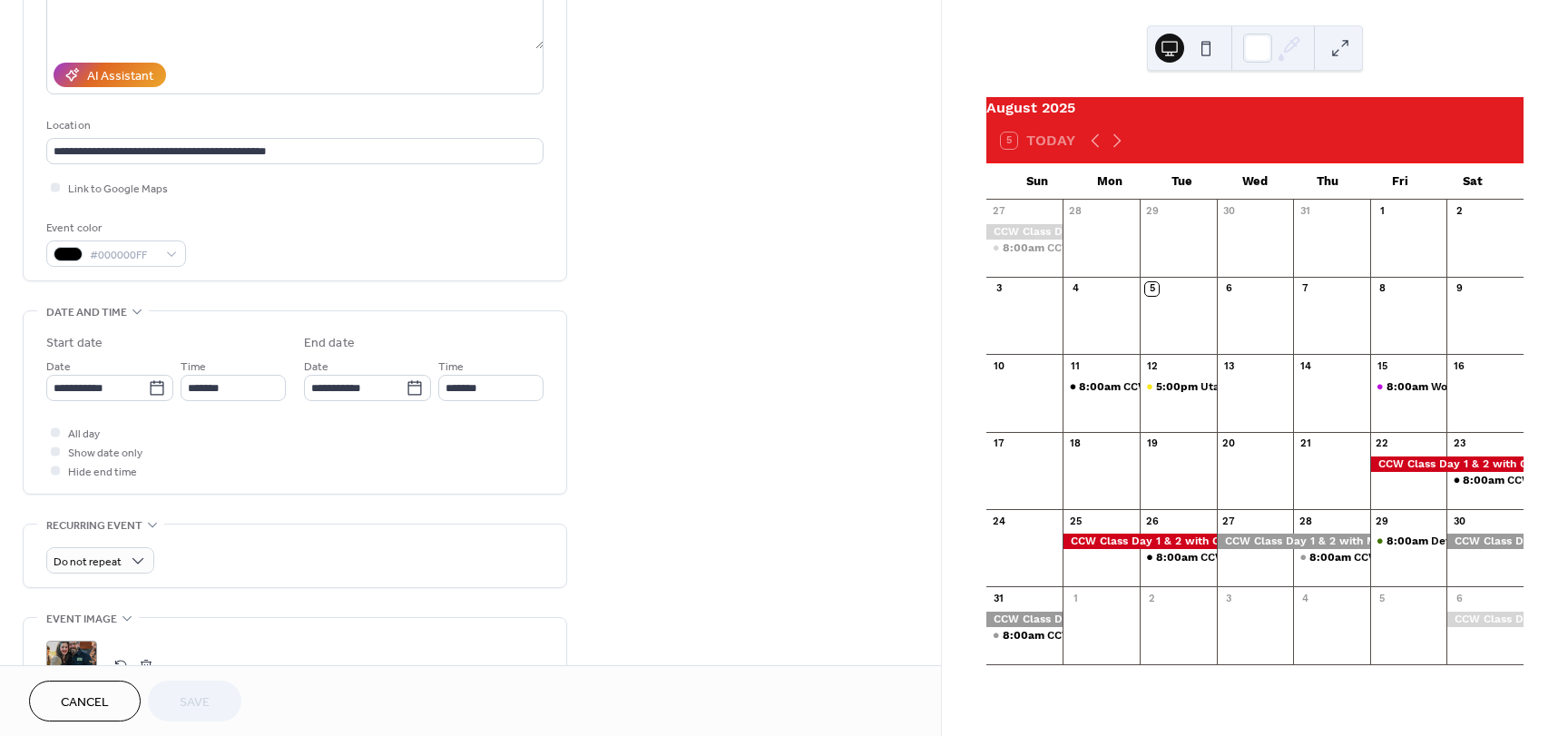 scroll, scrollTop: 363, scrollLeft: 0, axis: vertical 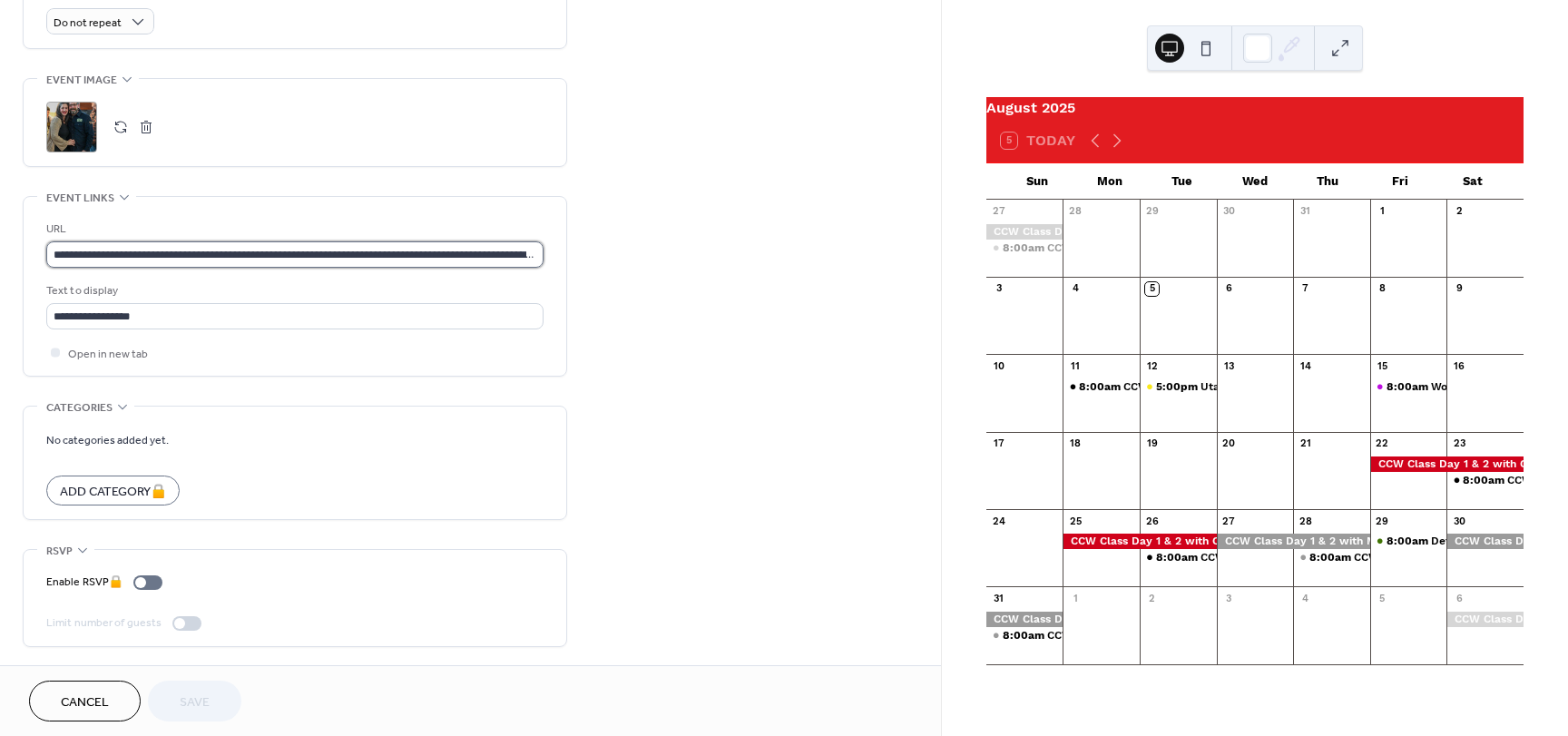 click on "**********" at bounding box center (295, 254) 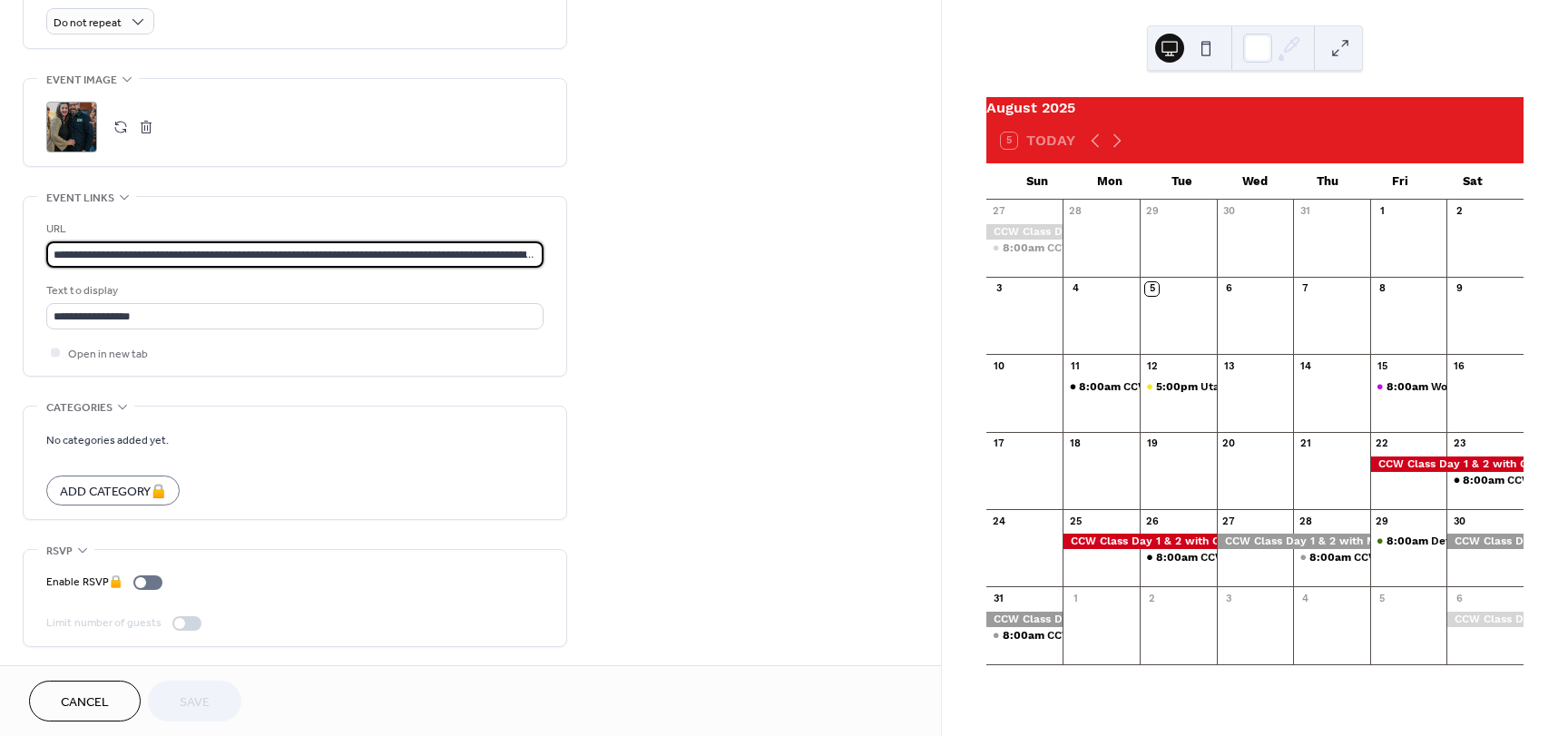 paste 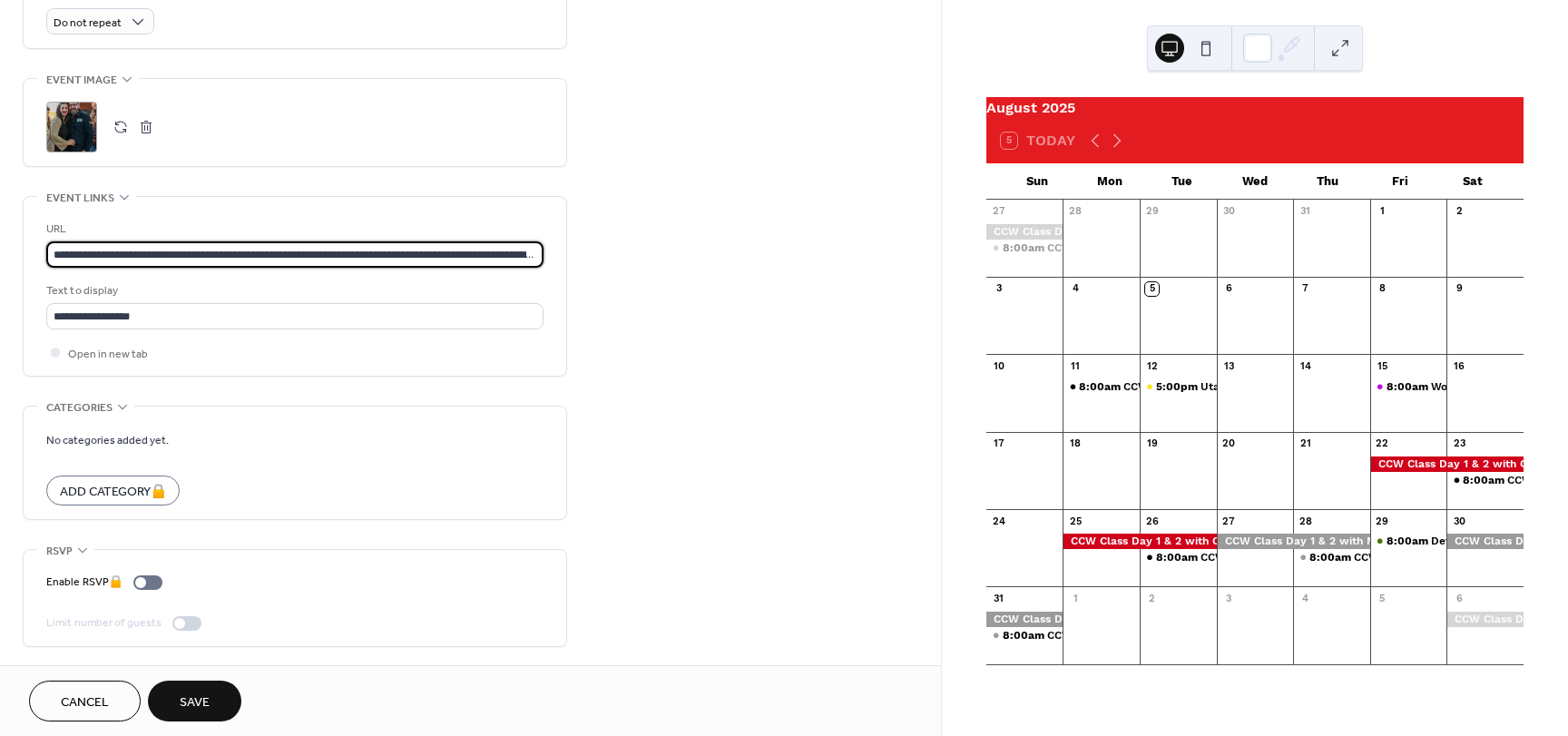 scroll, scrollTop: 0, scrollLeft: 629, axis: horizontal 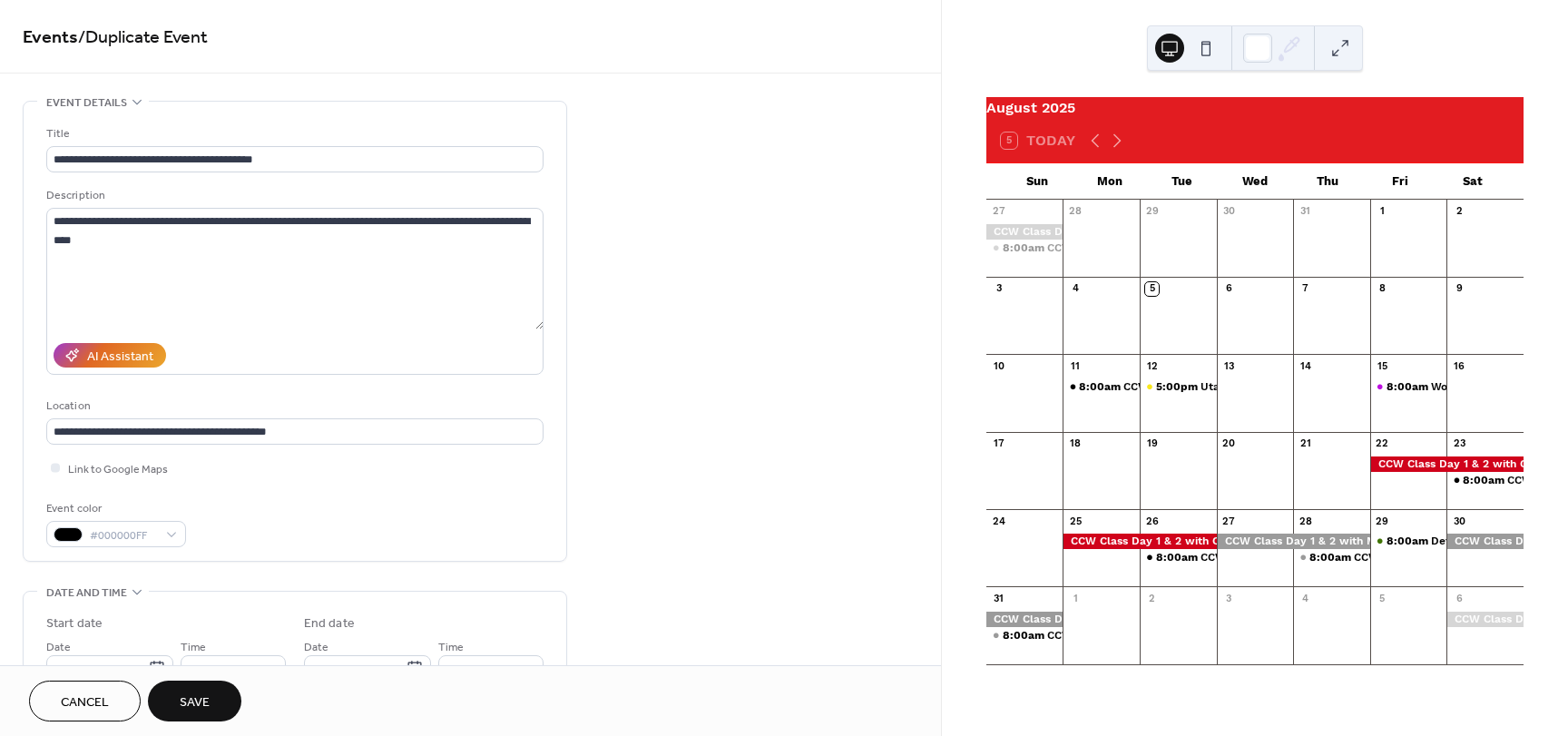 type on "**********" 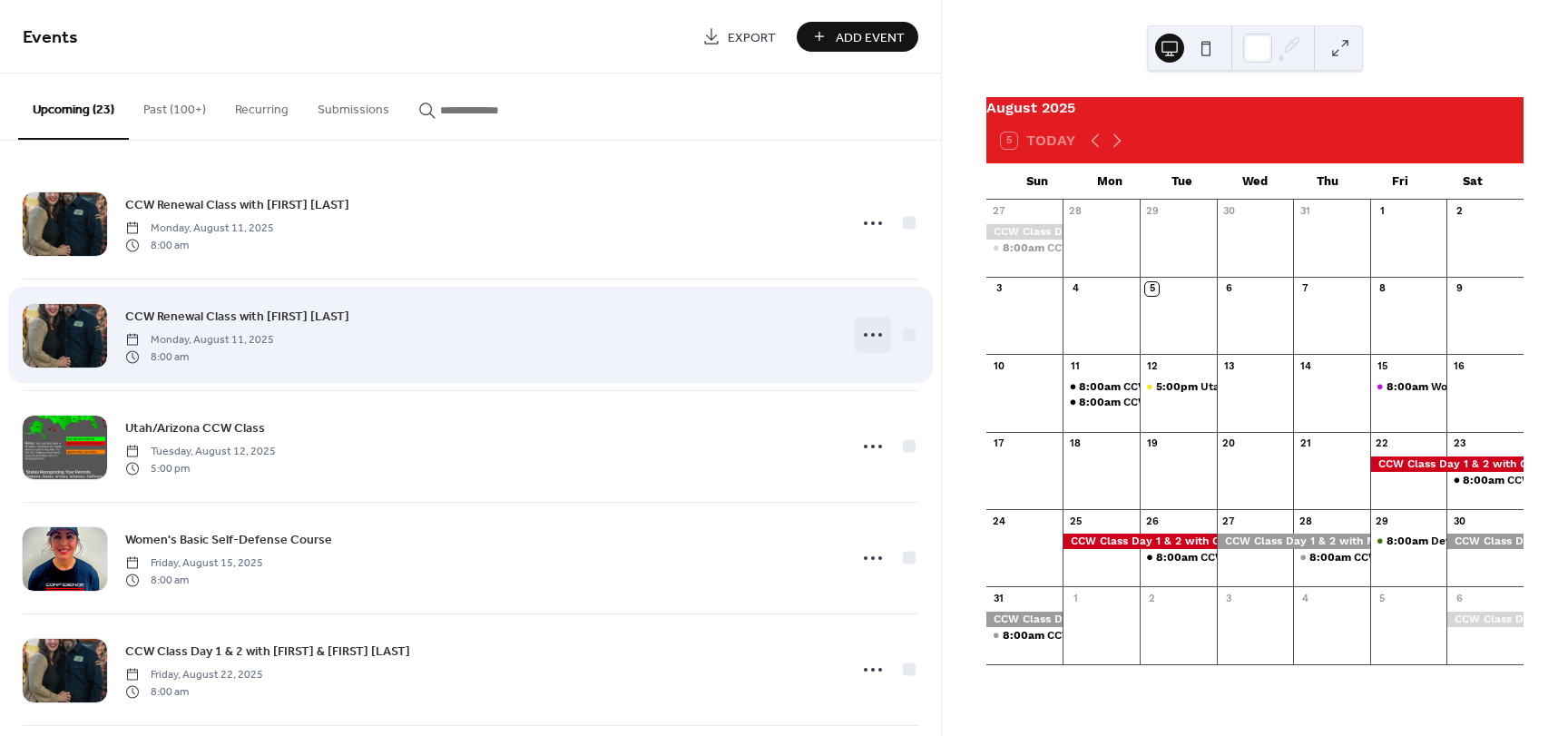 click 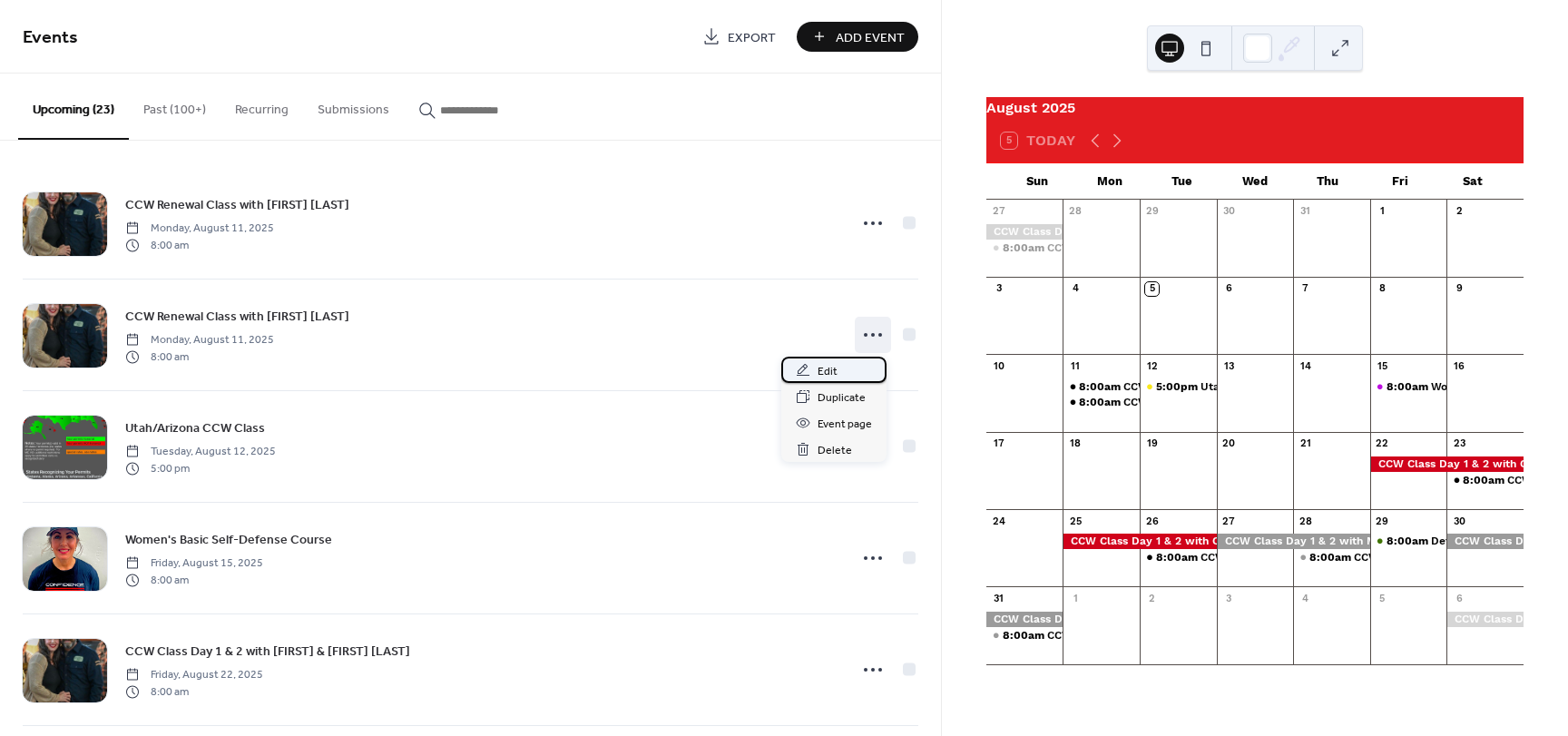 click on "Edit" at bounding box center (834, 369) 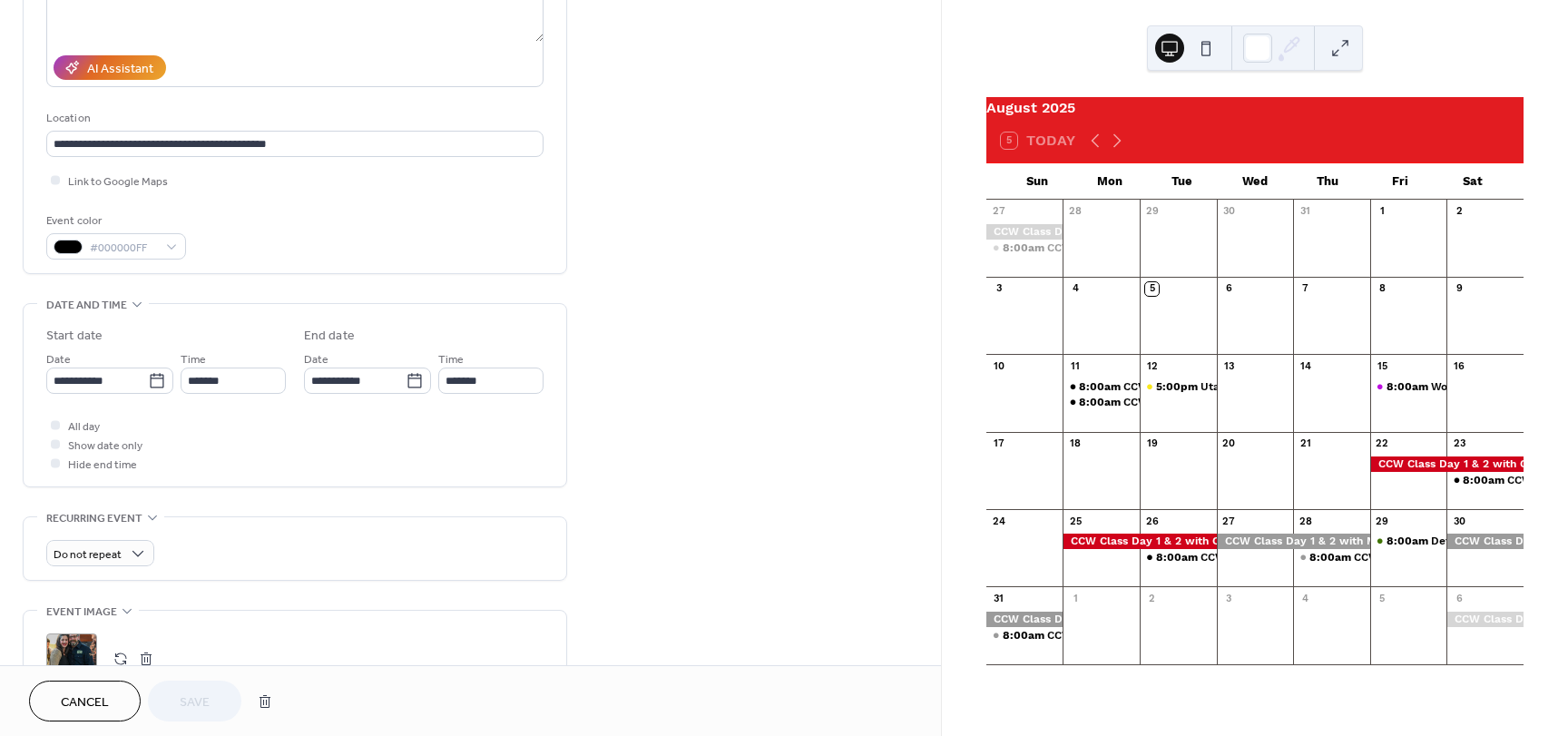 scroll, scrollTop: 363, scrollLeft: 0, axis: vertical 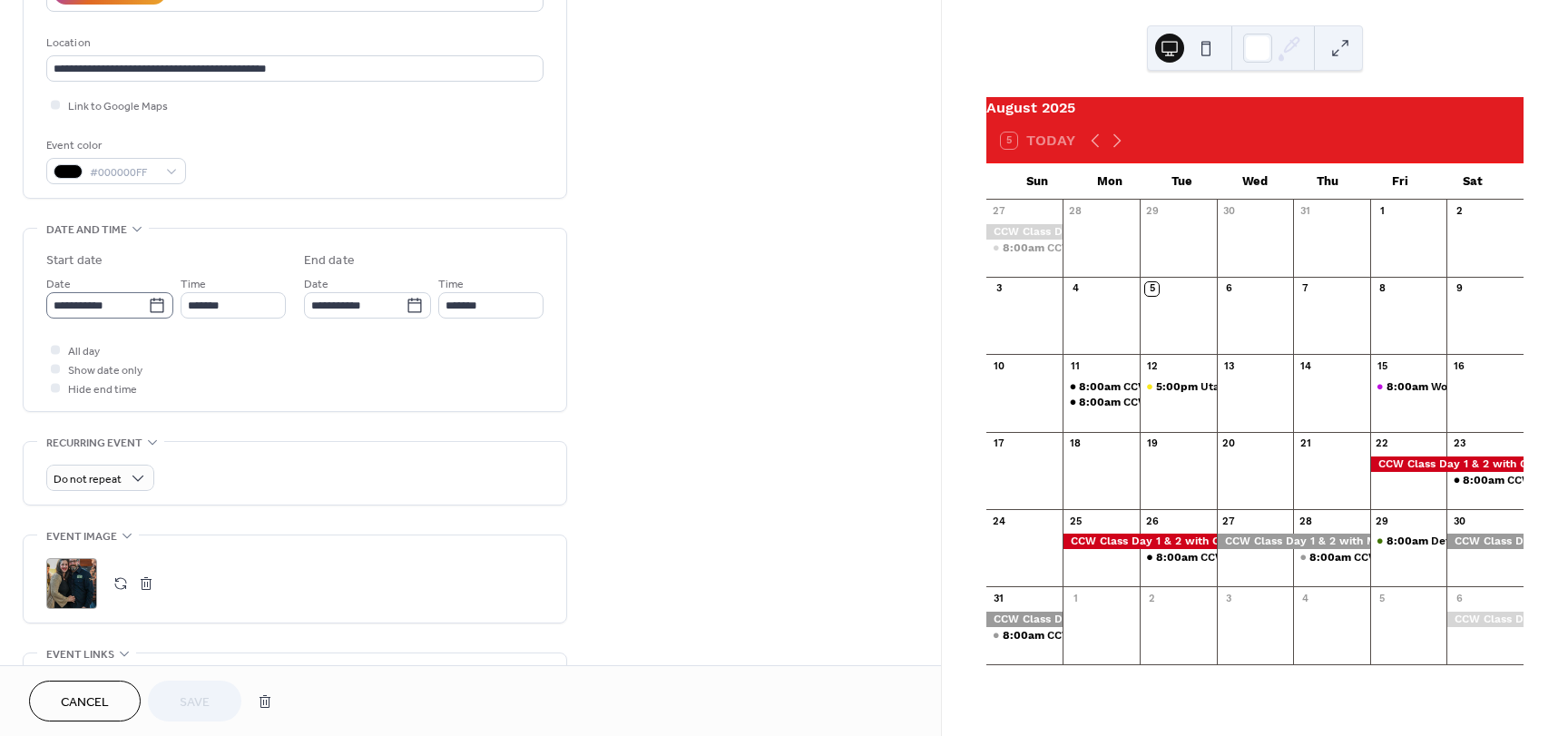 click 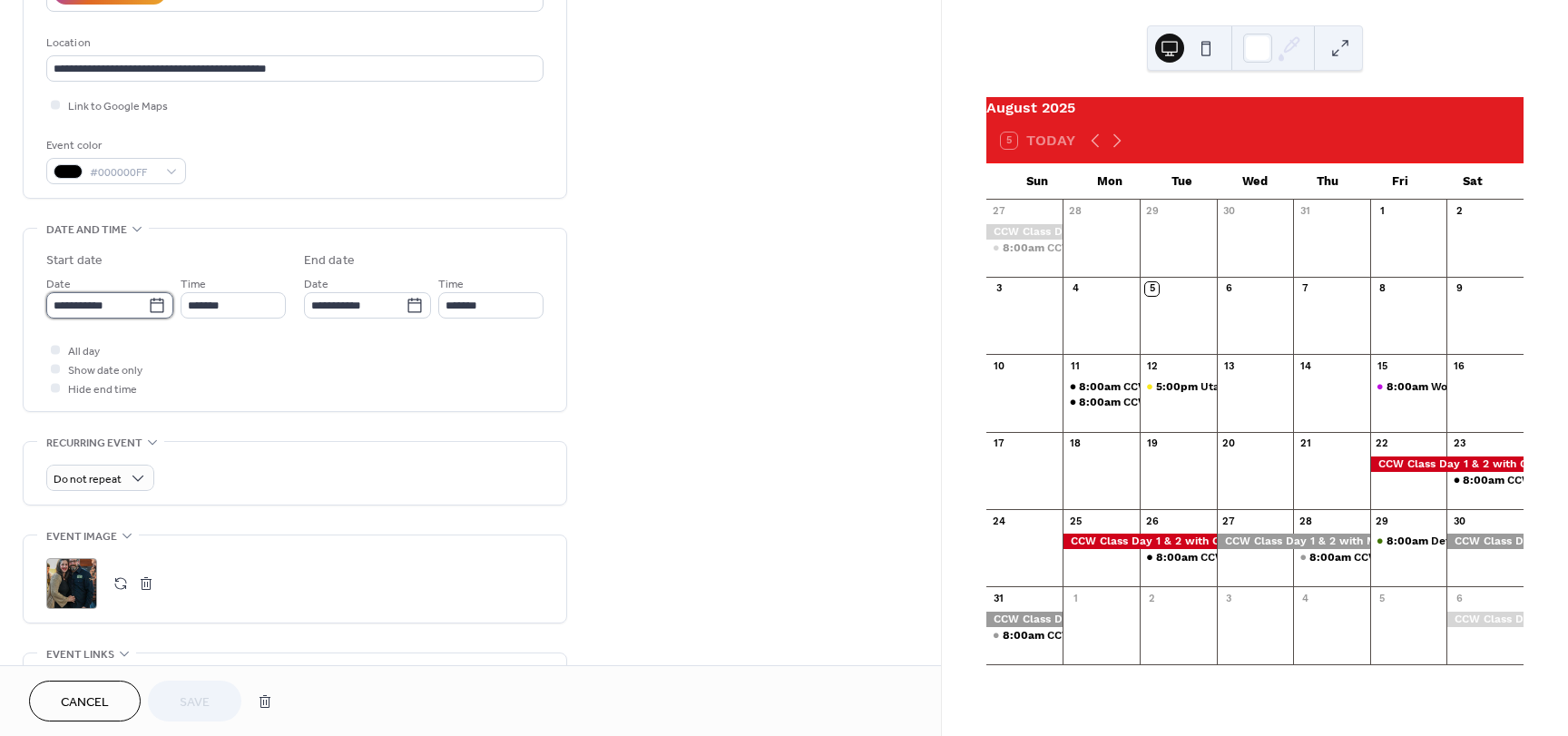click on "**********" at bounding box center [97, 305] 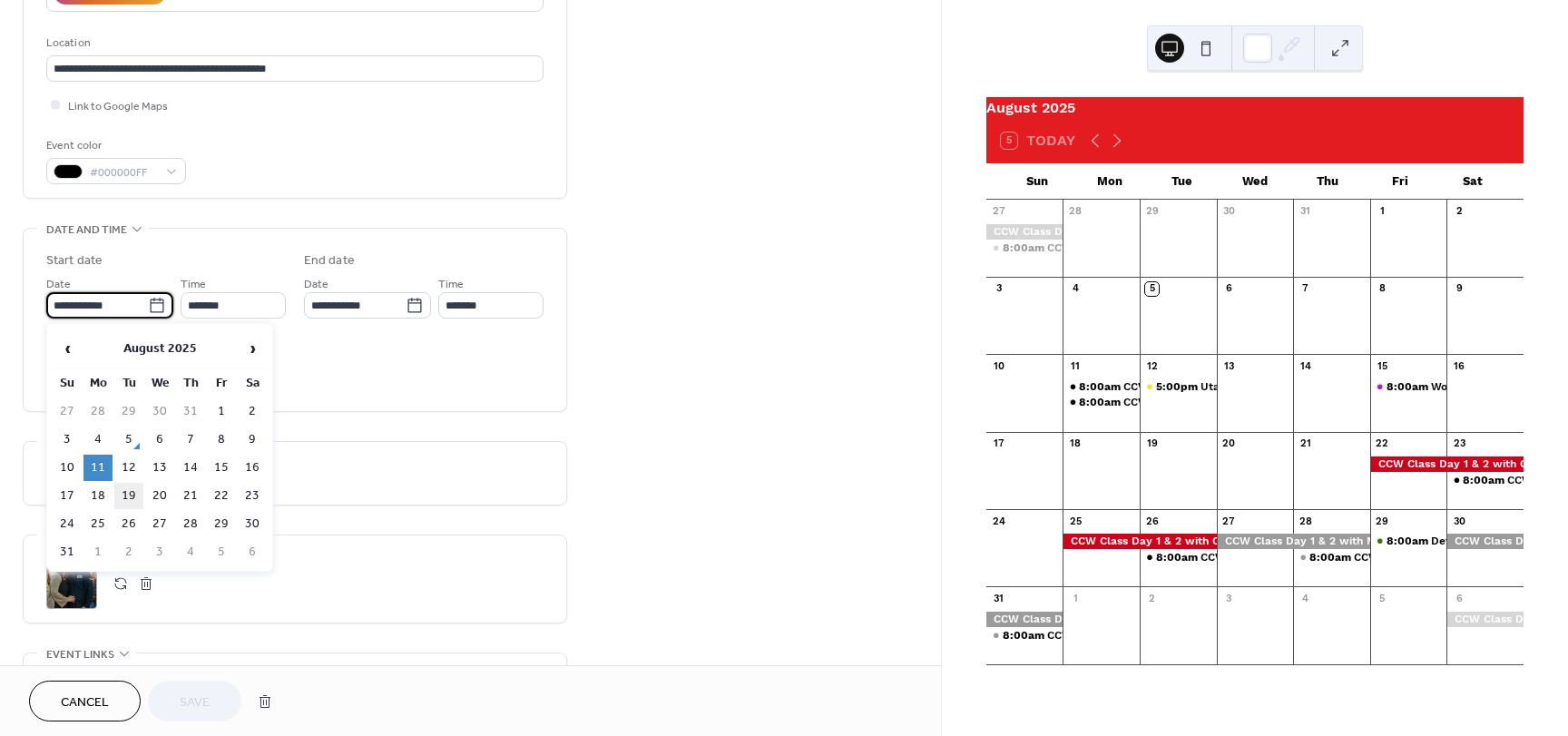 click on "19" at bounding box center [129, 496] 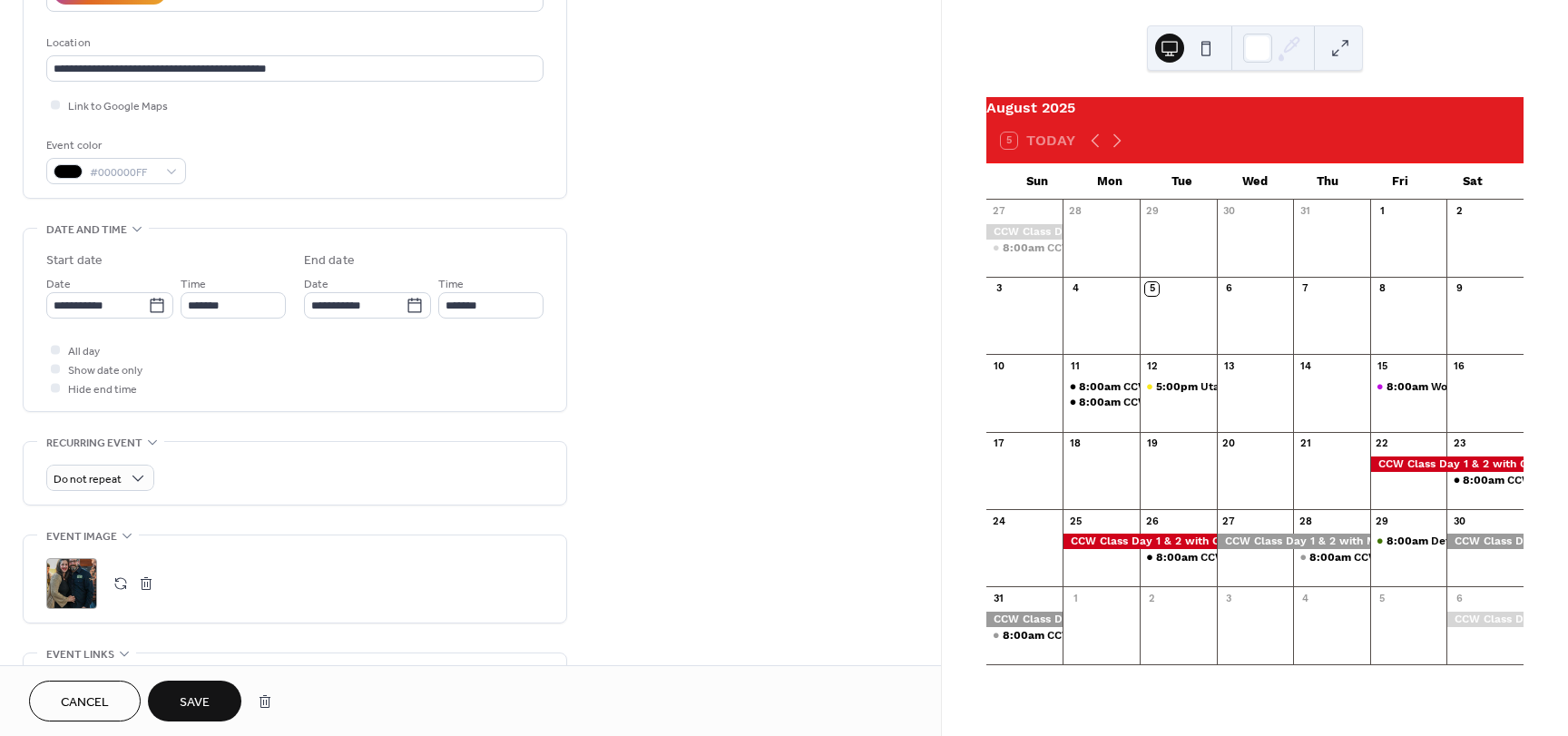 click on "Save" at bounding box center [194, 702] 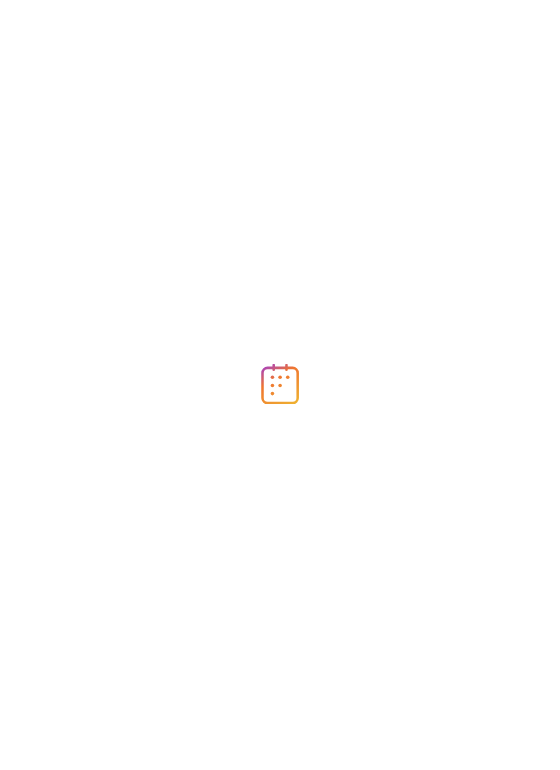 scroll, scrollTop: 0, scrollLeft: 0, axis: both 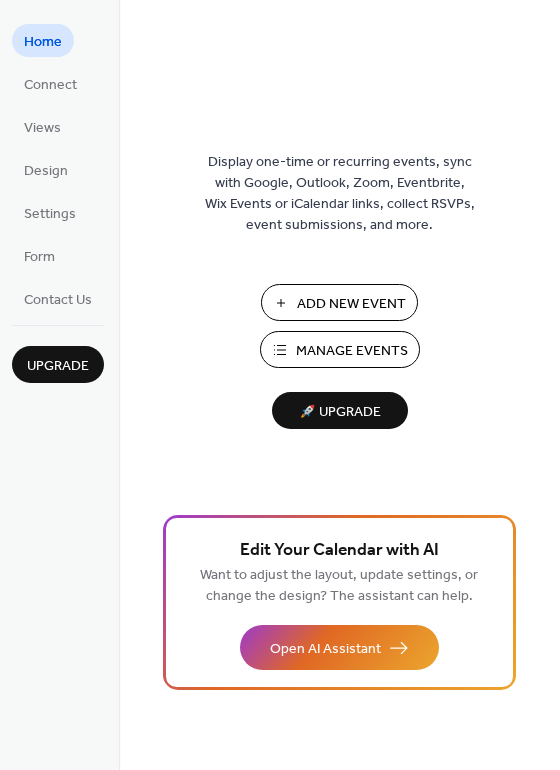 click on "Add New Event" at bounding box center (351, 304) 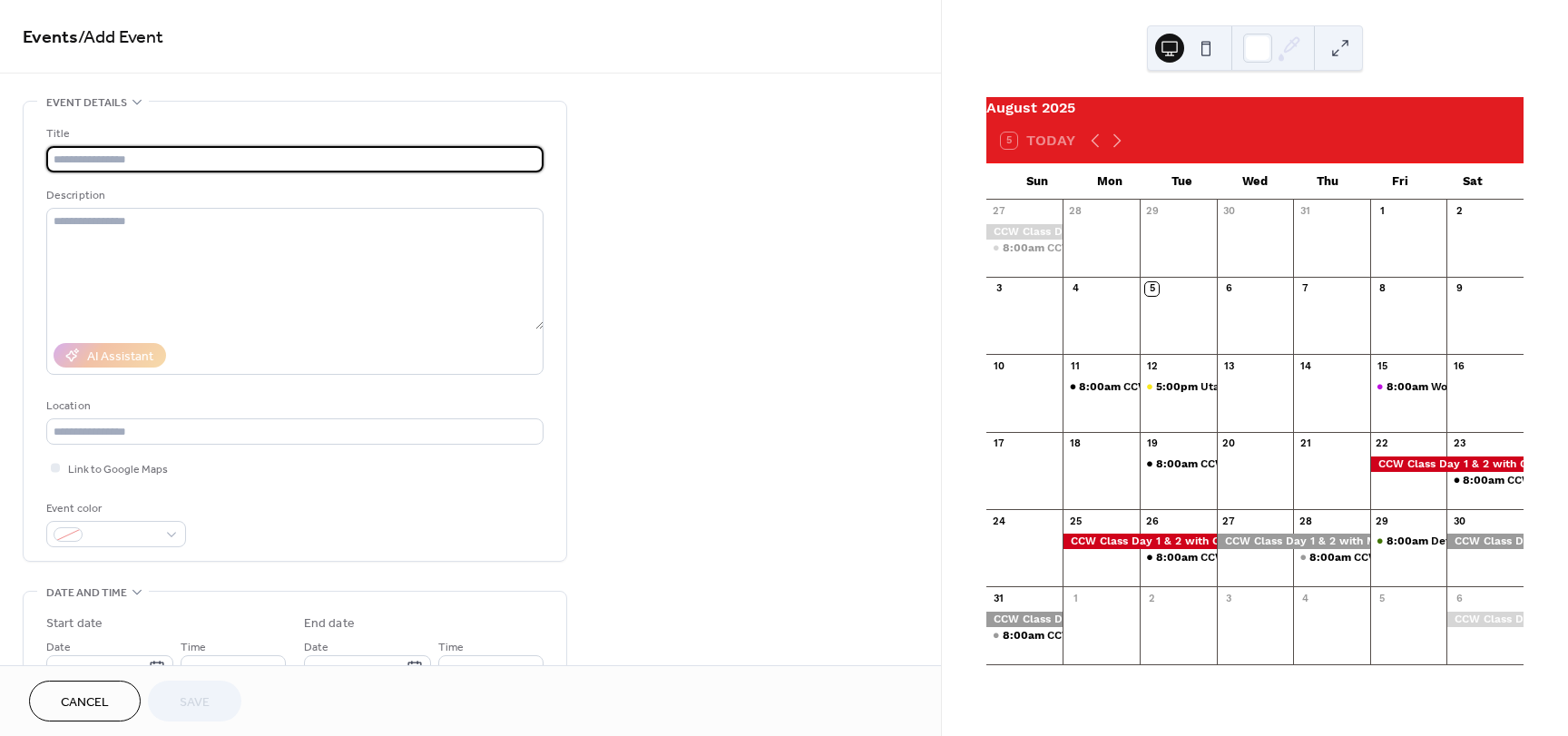 scroll, scrollTop: 0, scrollLeft: 0, axis: both 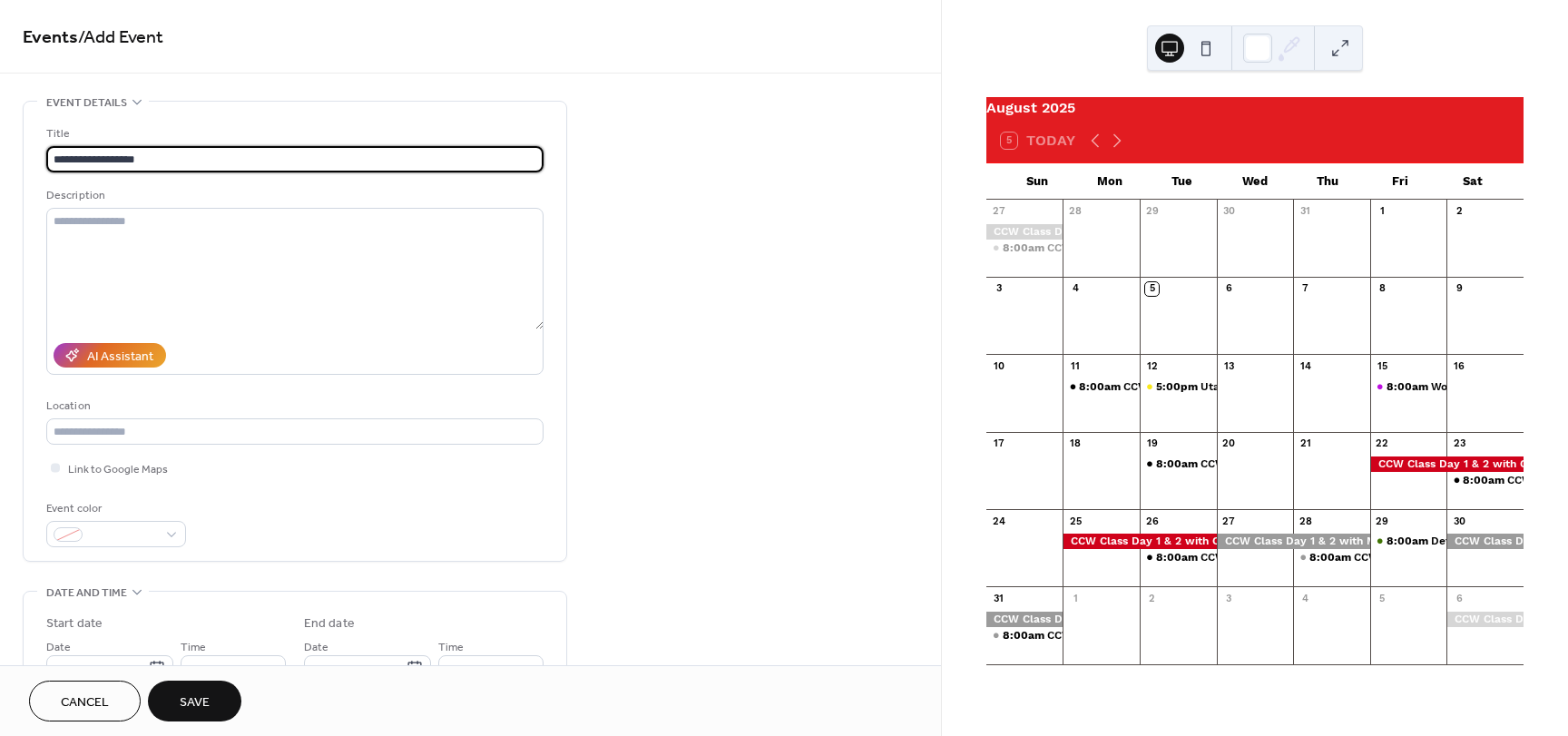 type on "**********" 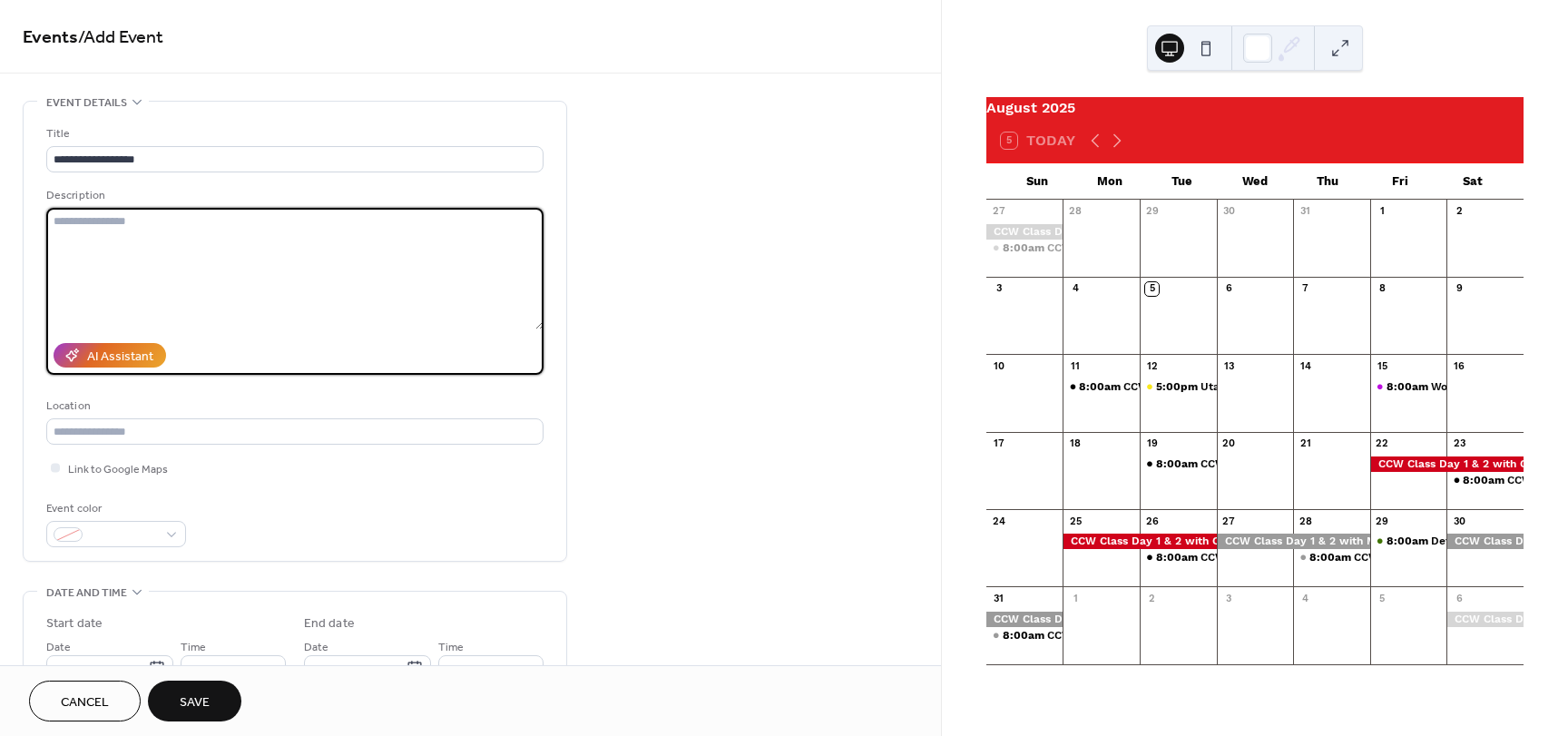 paste on "**********" 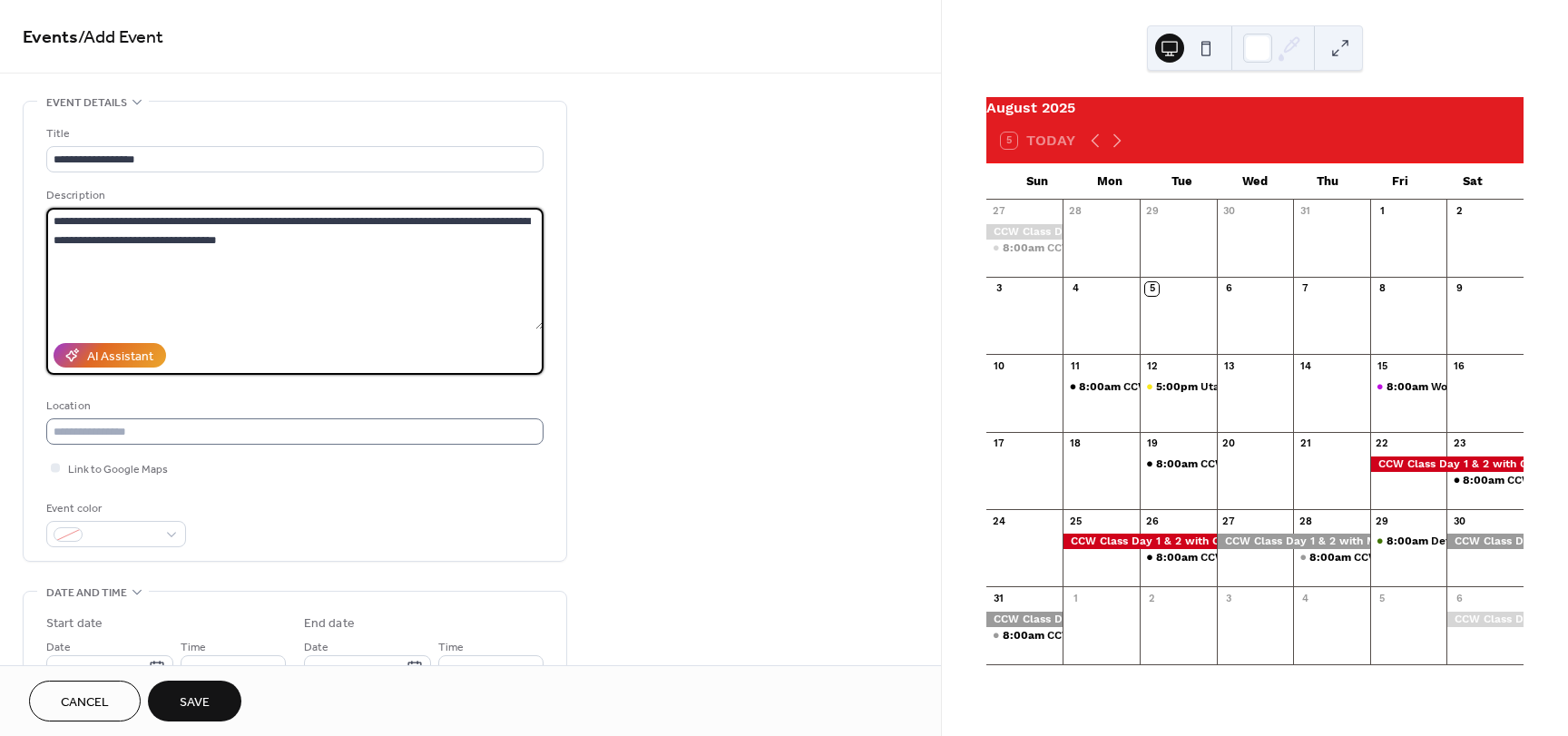 type on "**********" 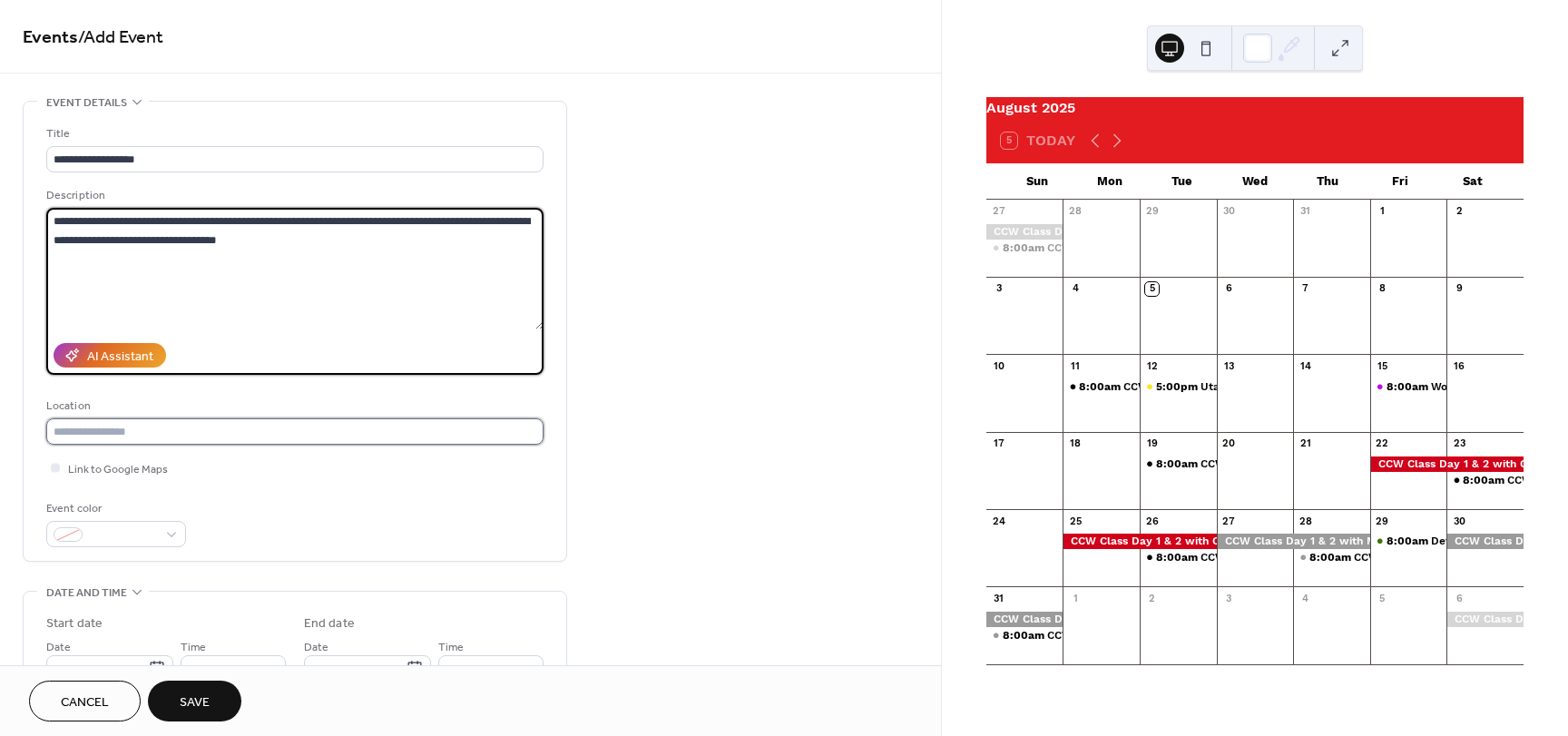 click at bounding box center [295, 431] 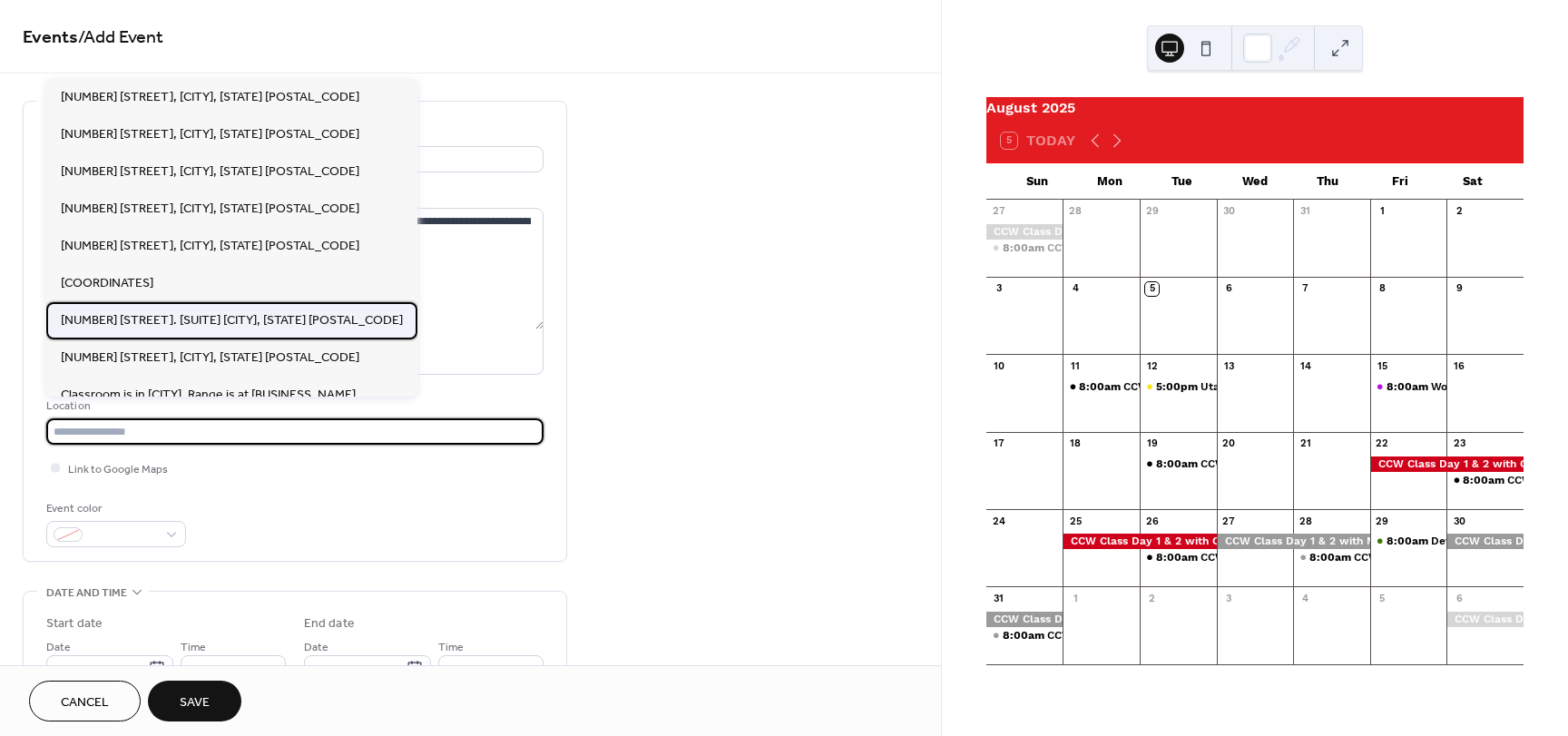 click on "[NUMBER] [STREET]. [SUITE] [CITY], [STATE] [POSTAL_CODE]" at bounding box center [231, 320] 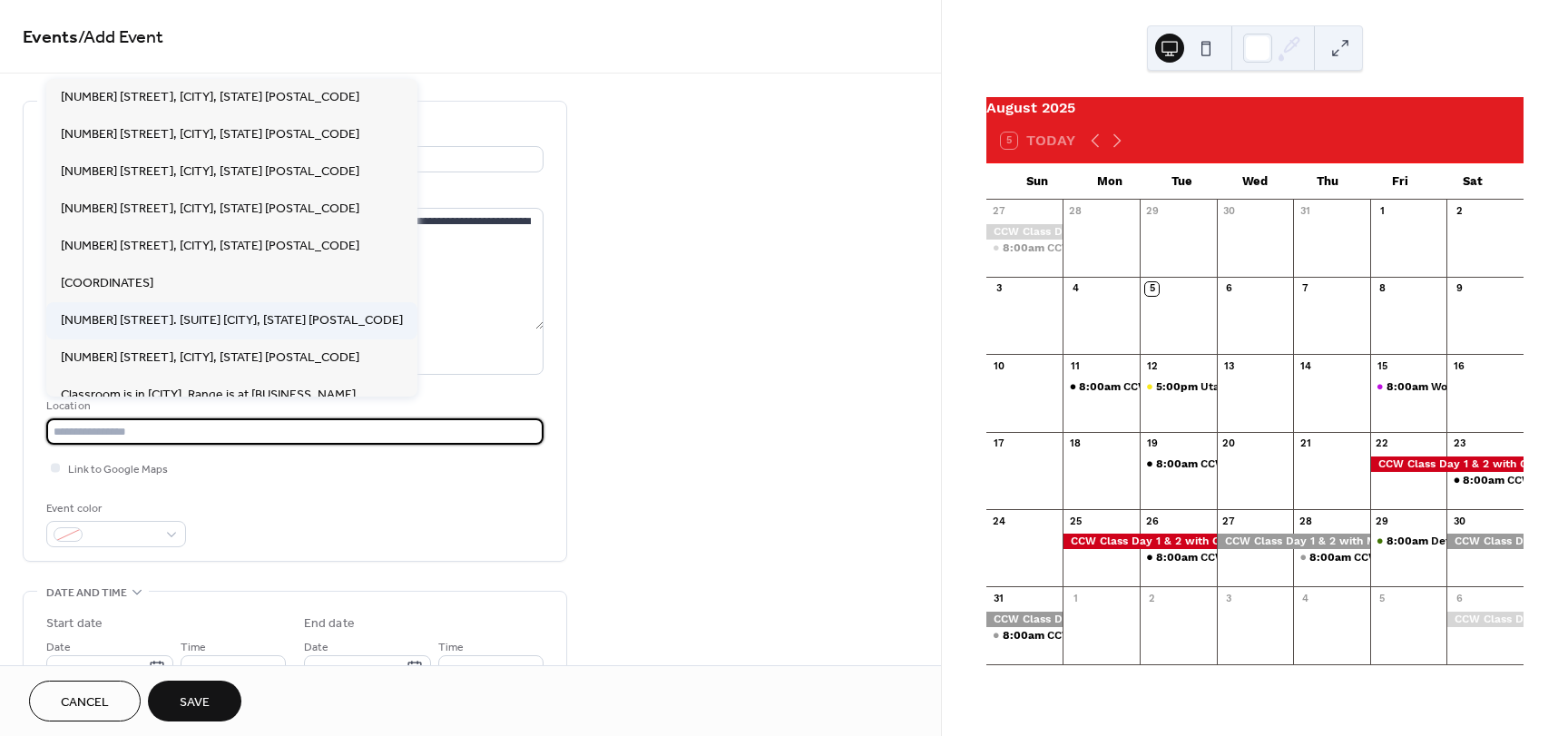 type on "**********" 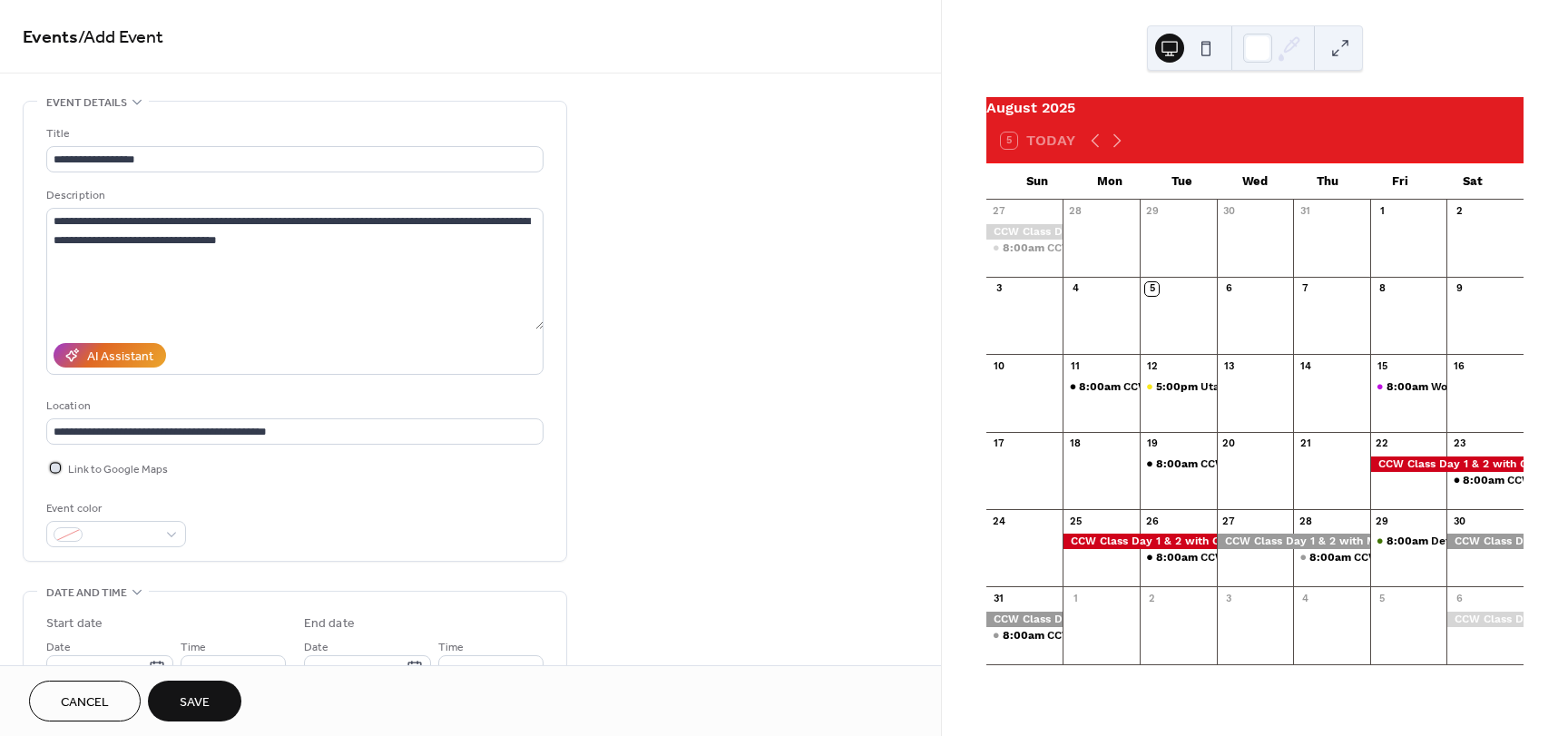 click at bounding box center [55, 467] 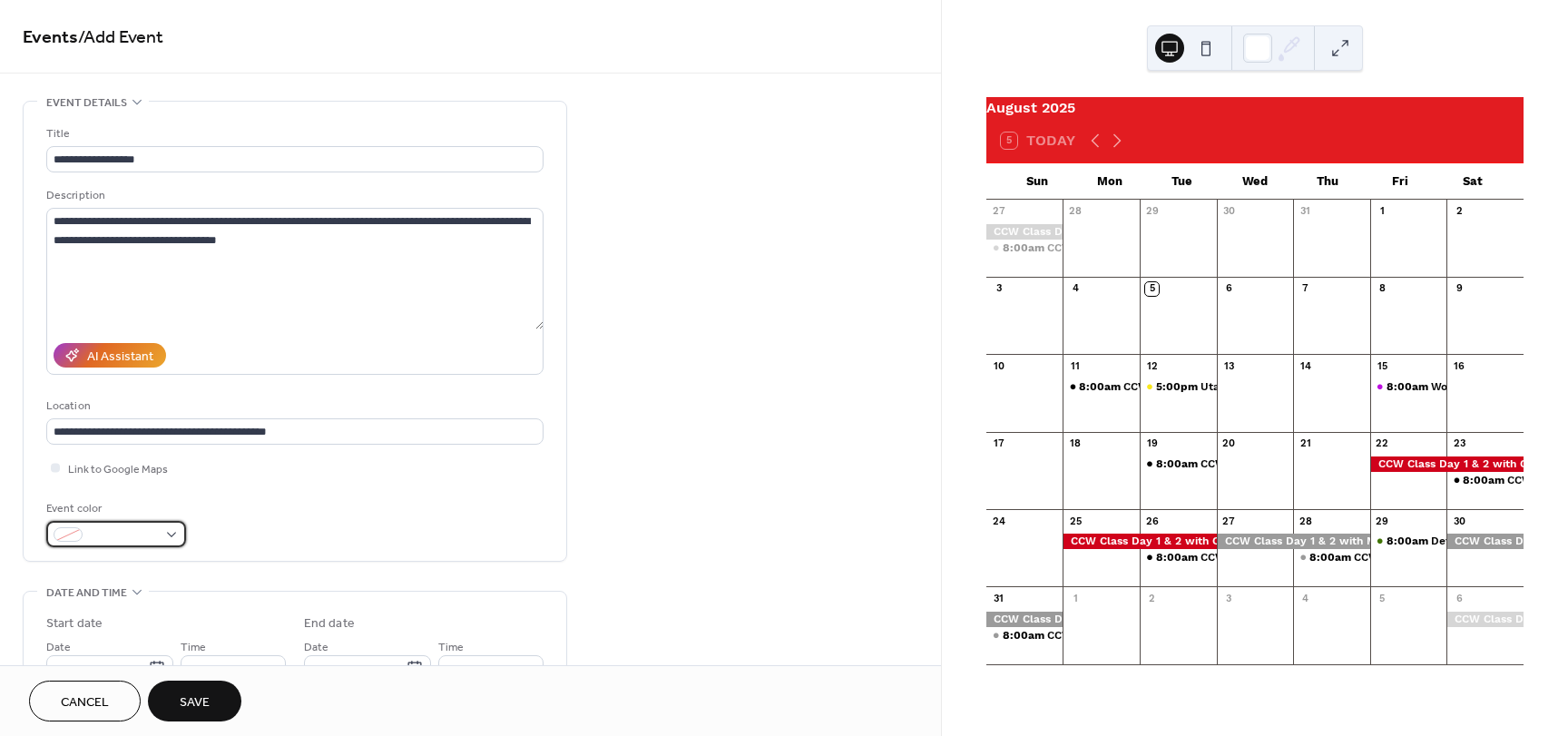 click at bounding box center [116, 534] 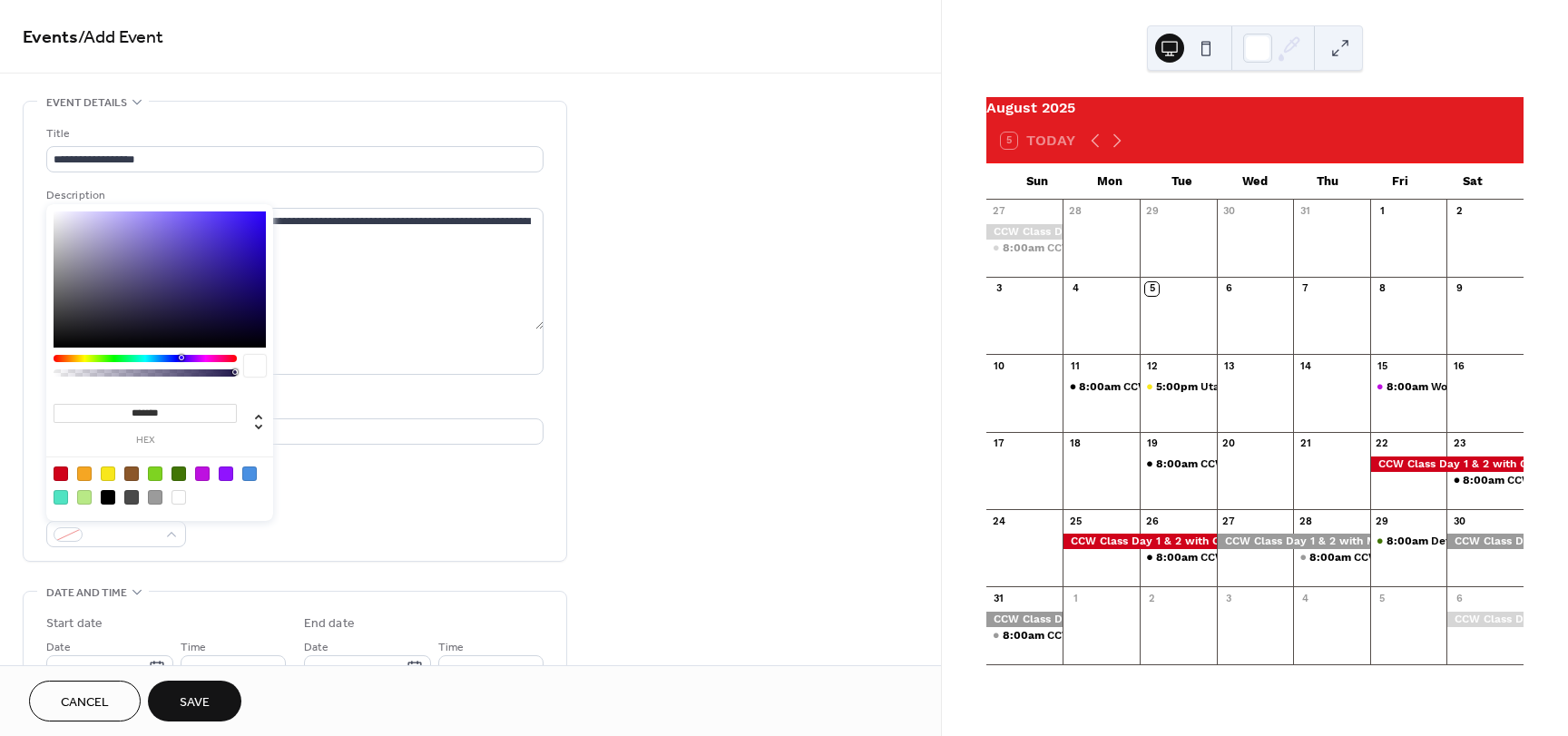 click at bounding box center (61, 497) 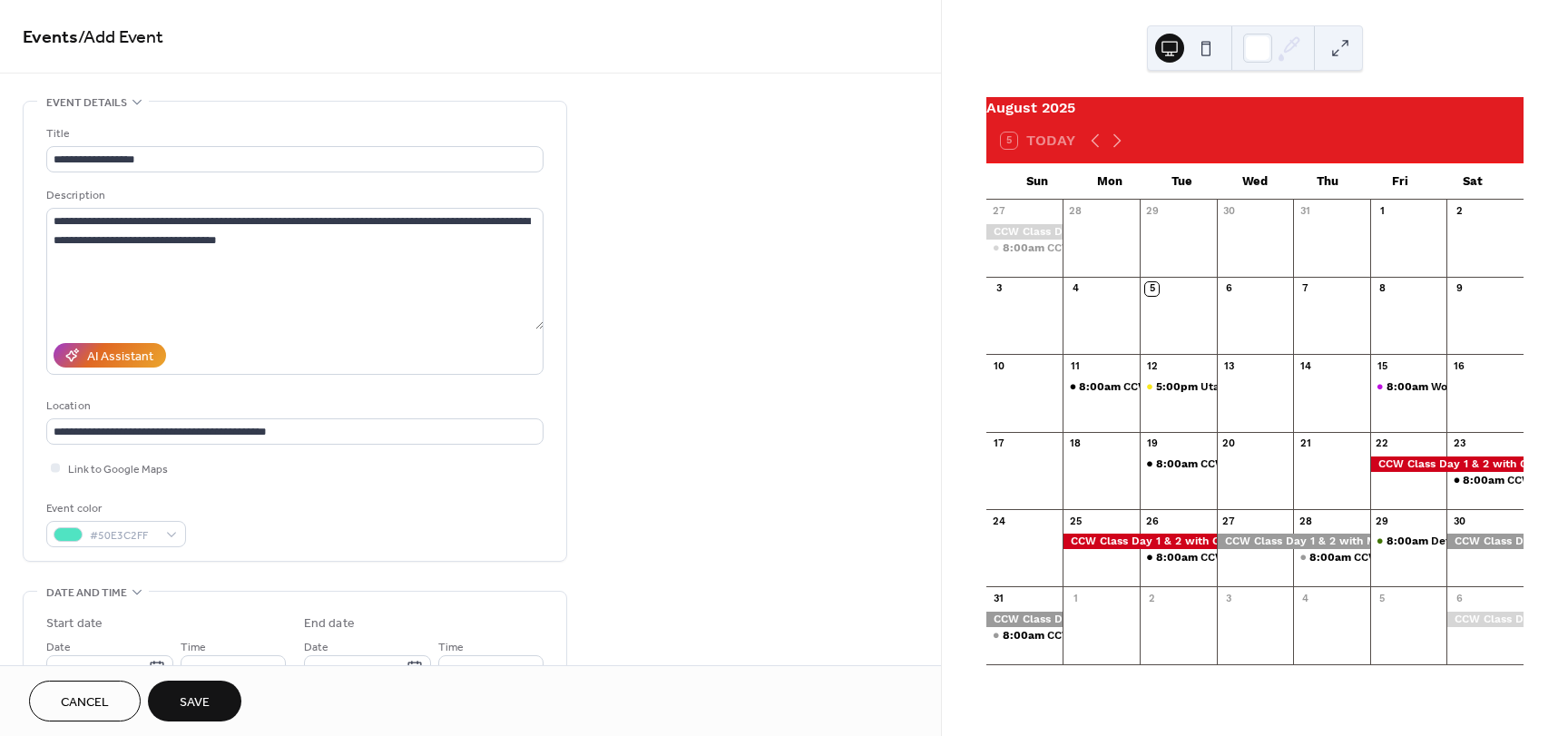 click on "Event color #50E3C2FF" at bounding box center (295, 523) 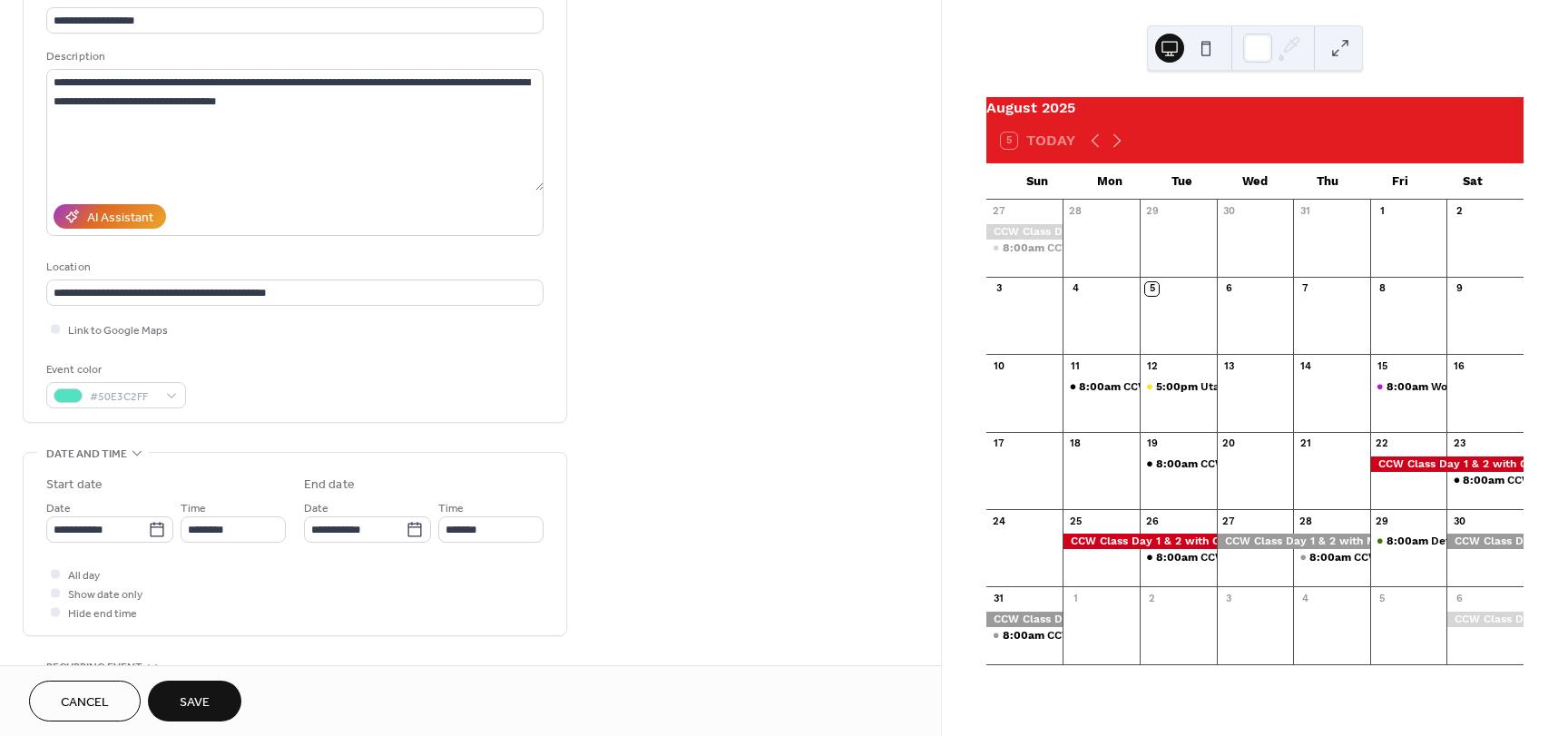 scroll, scrollTop: 182, scrollLeft: 0, axis: vertical 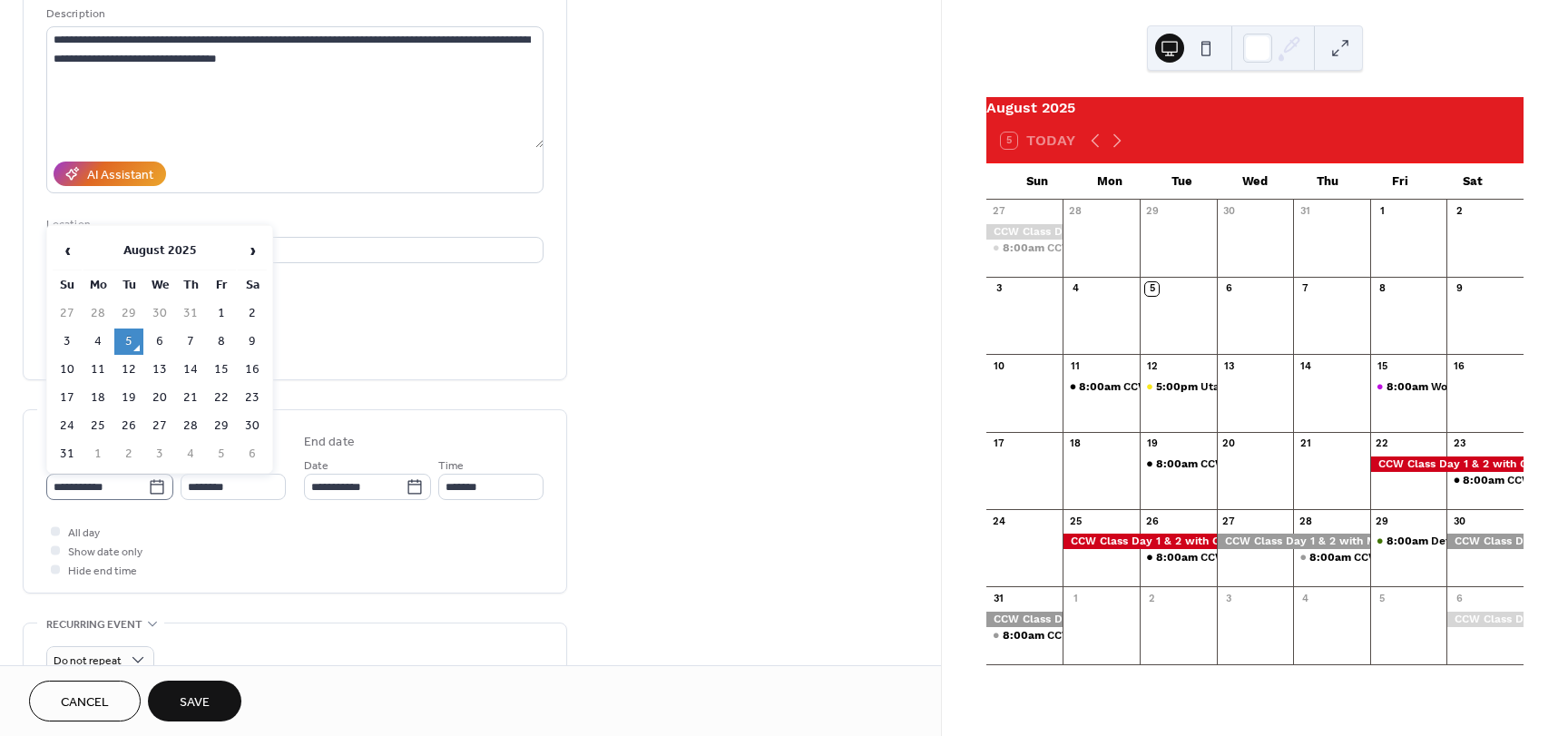 click 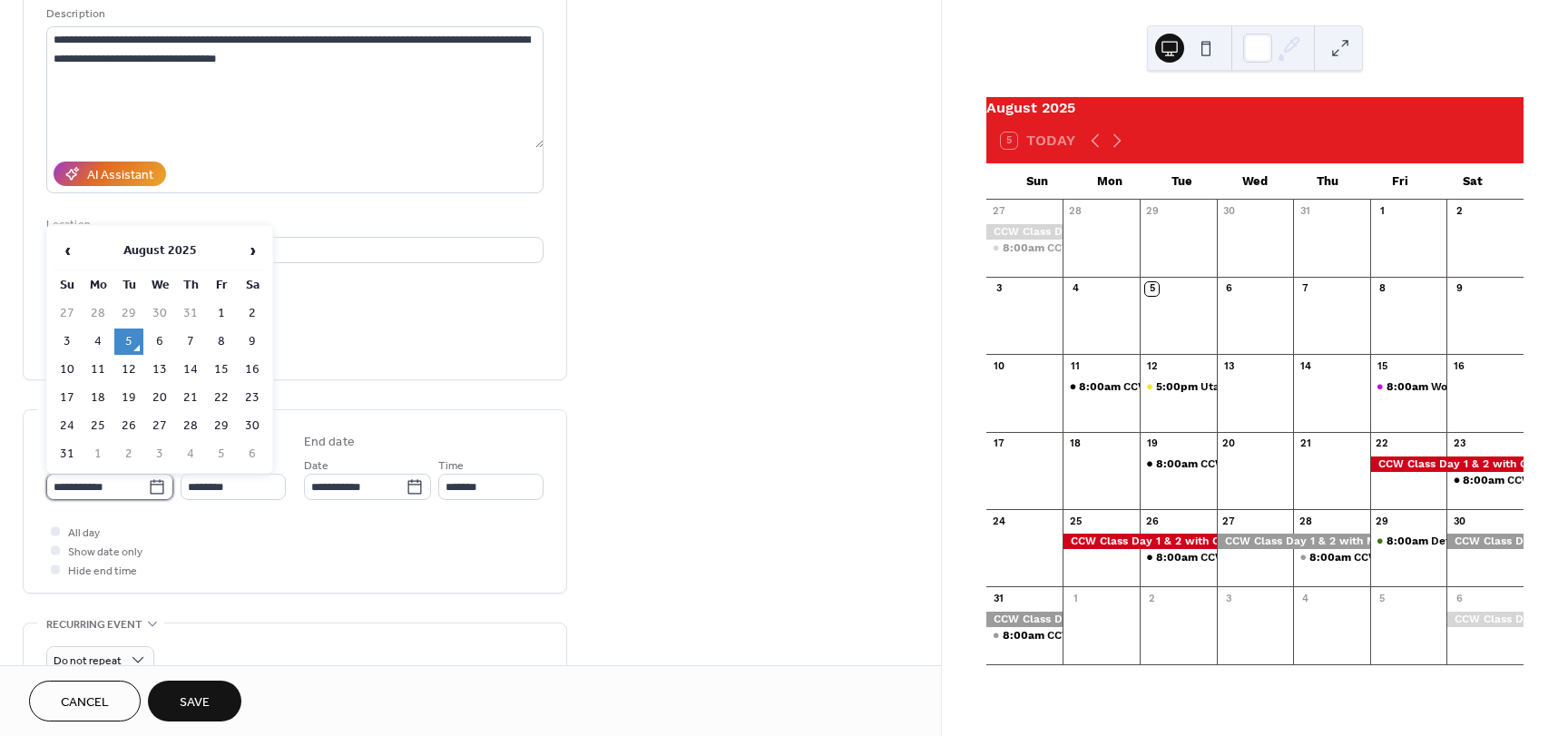 click on "**********" at bounding box center (97, 486) 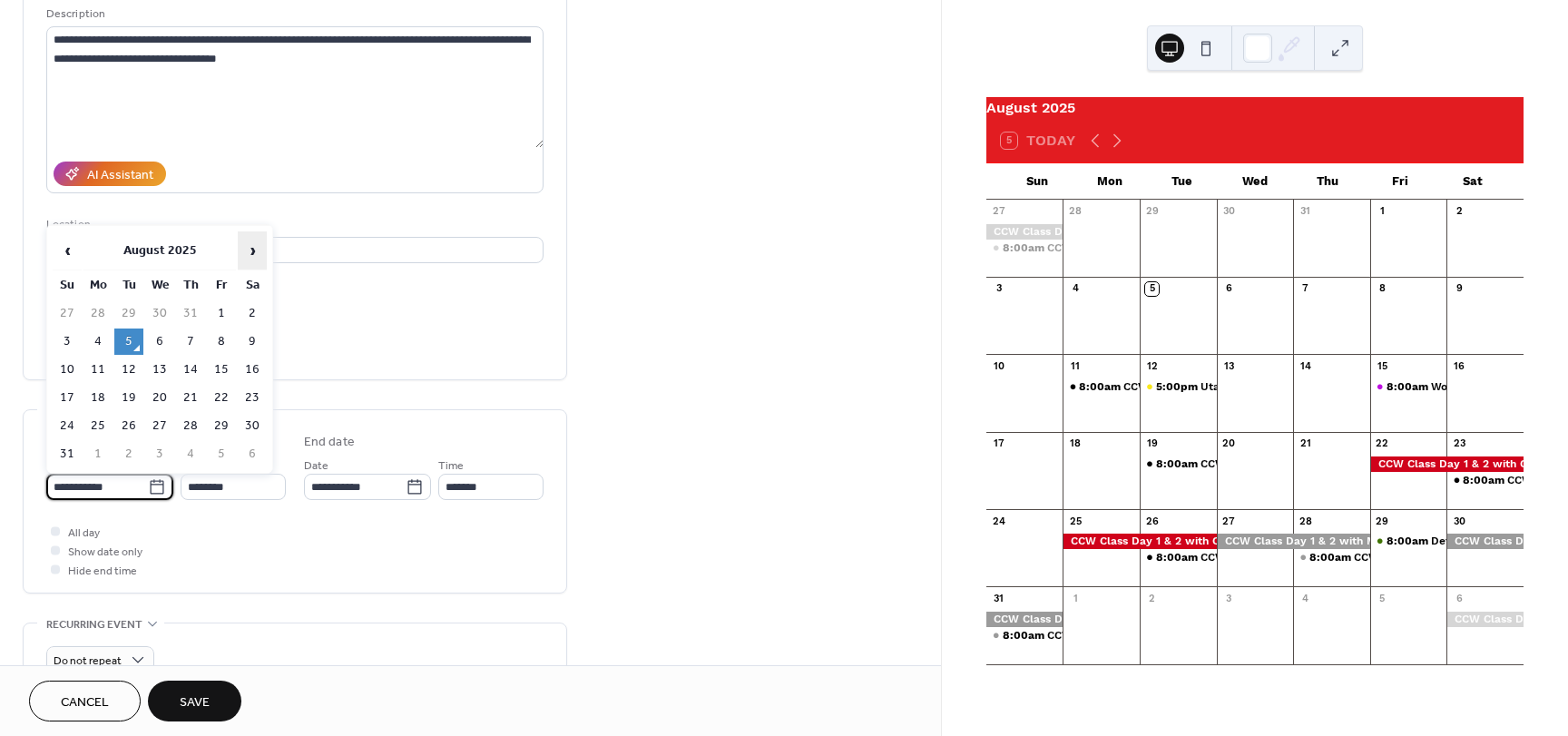 click on "›" at bounding box center (252, 250) 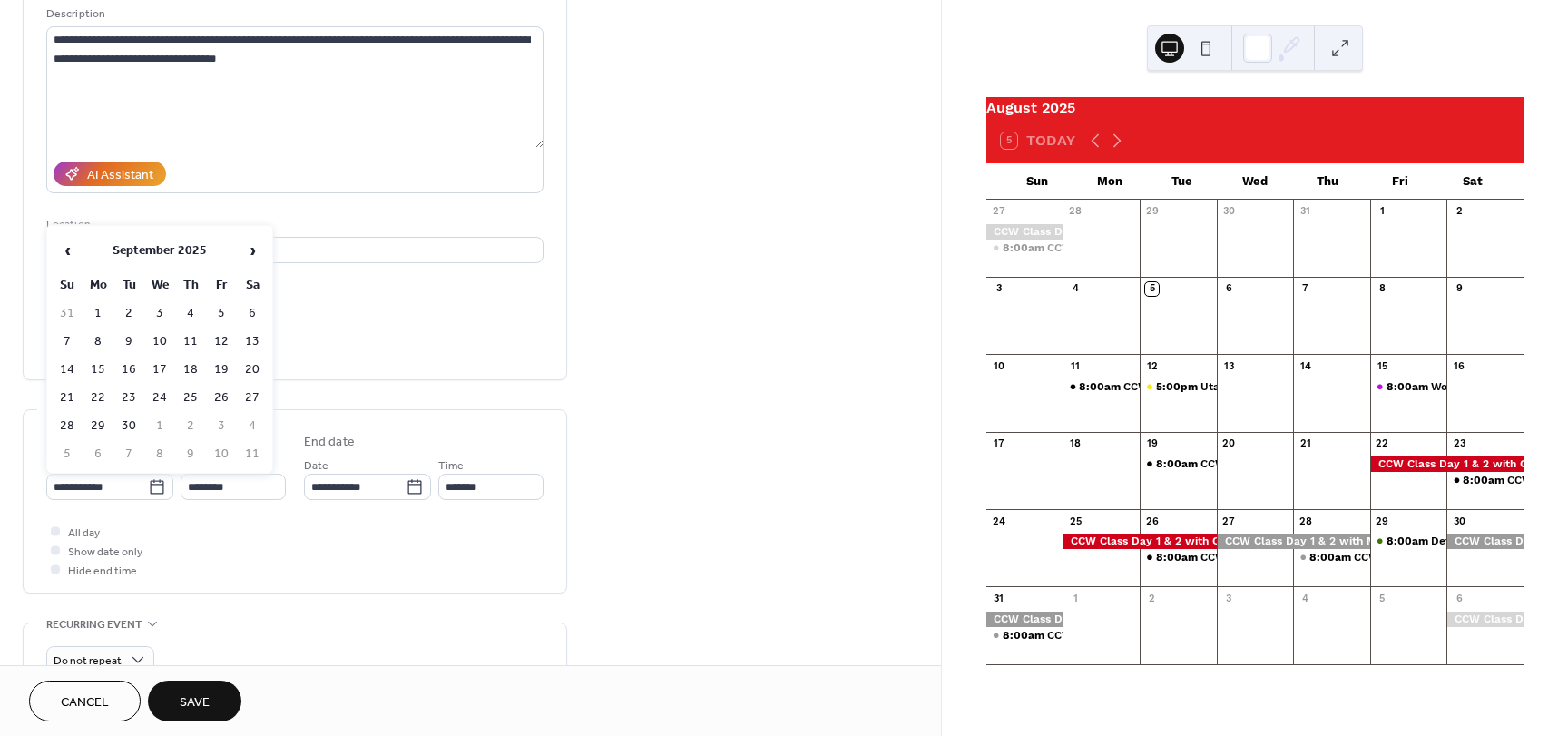 click on "16" at bounding box center (129, 369) 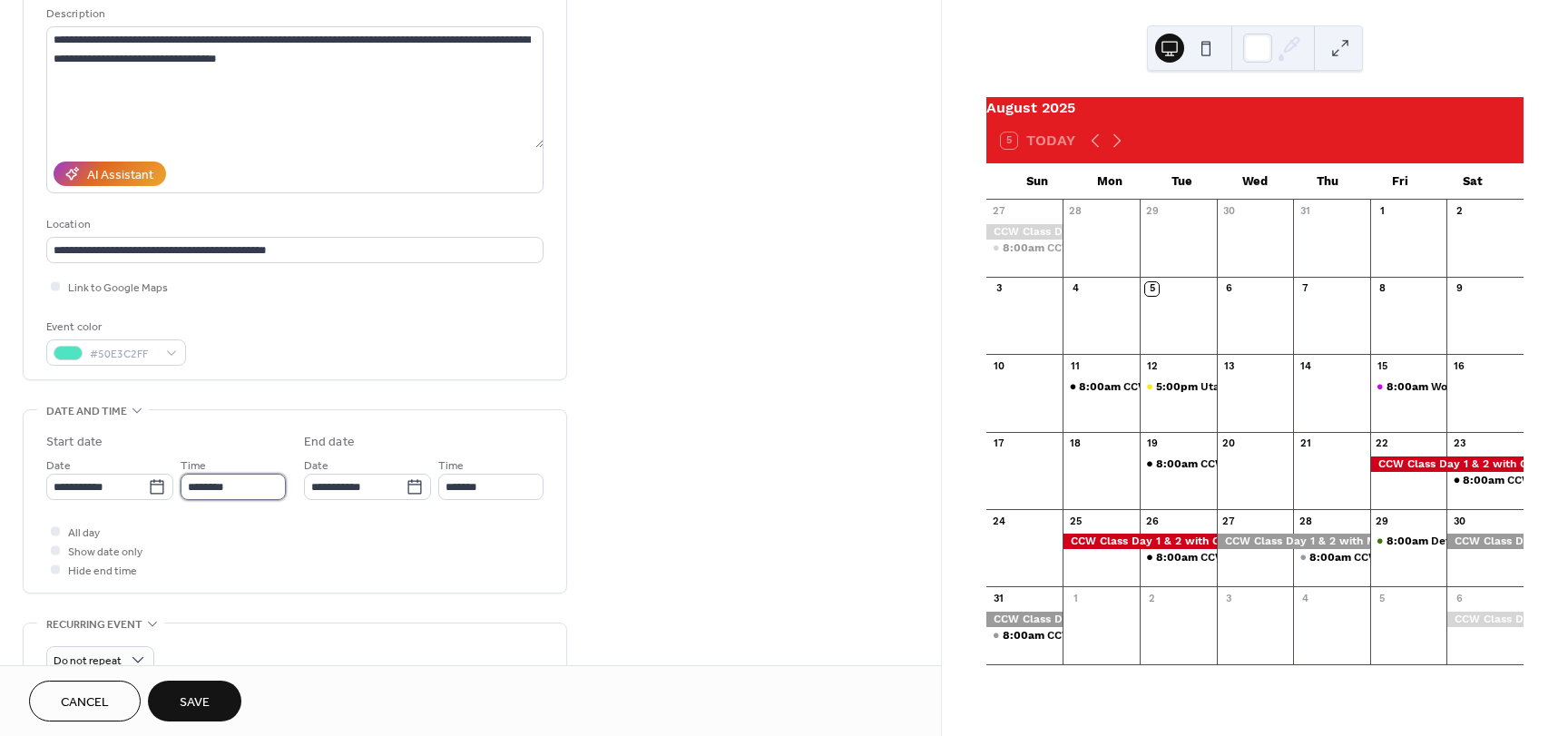 click on "********" at bounding box center [233, 486] 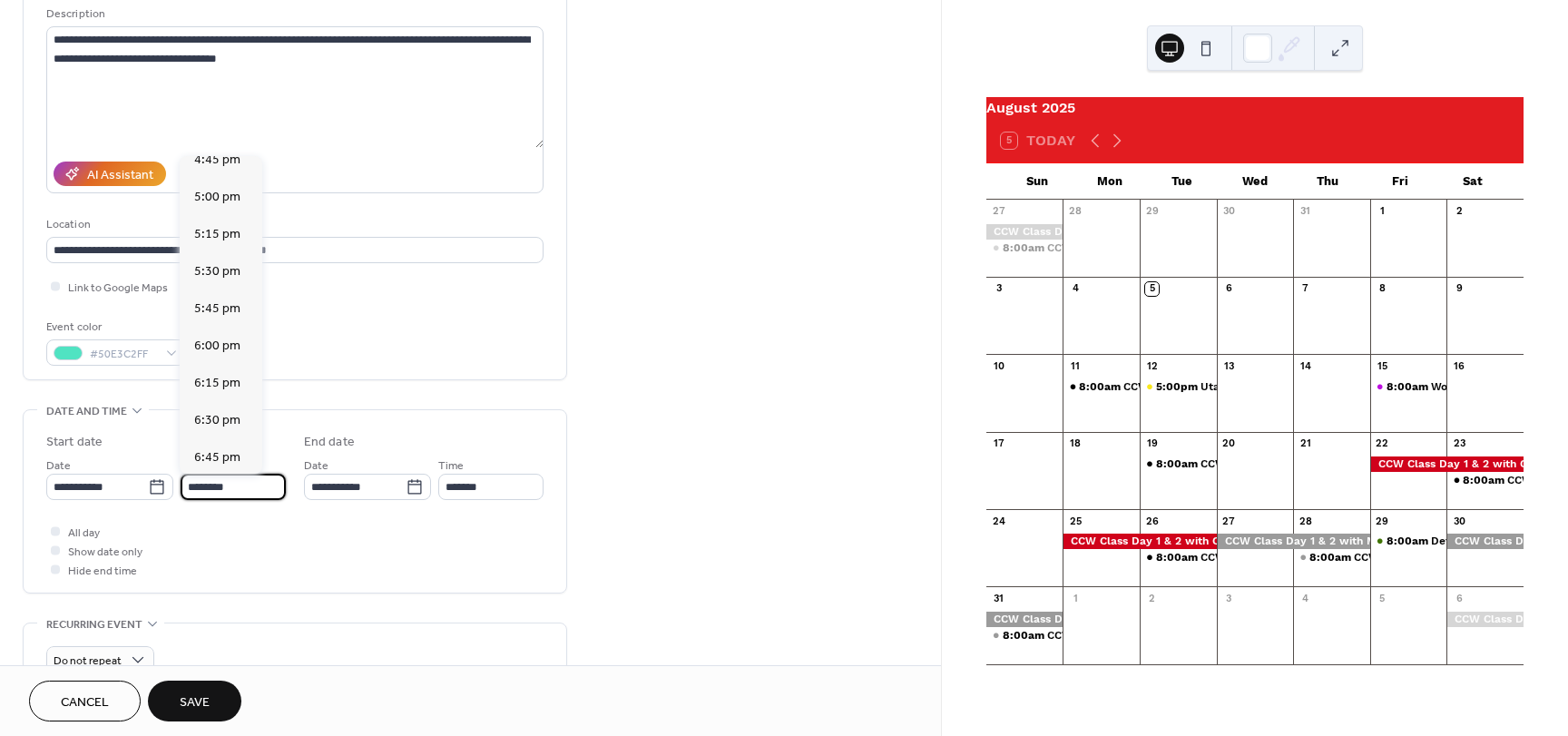 scroll, scrollTop: 2512, scrollLeft: 0, axis: vertical 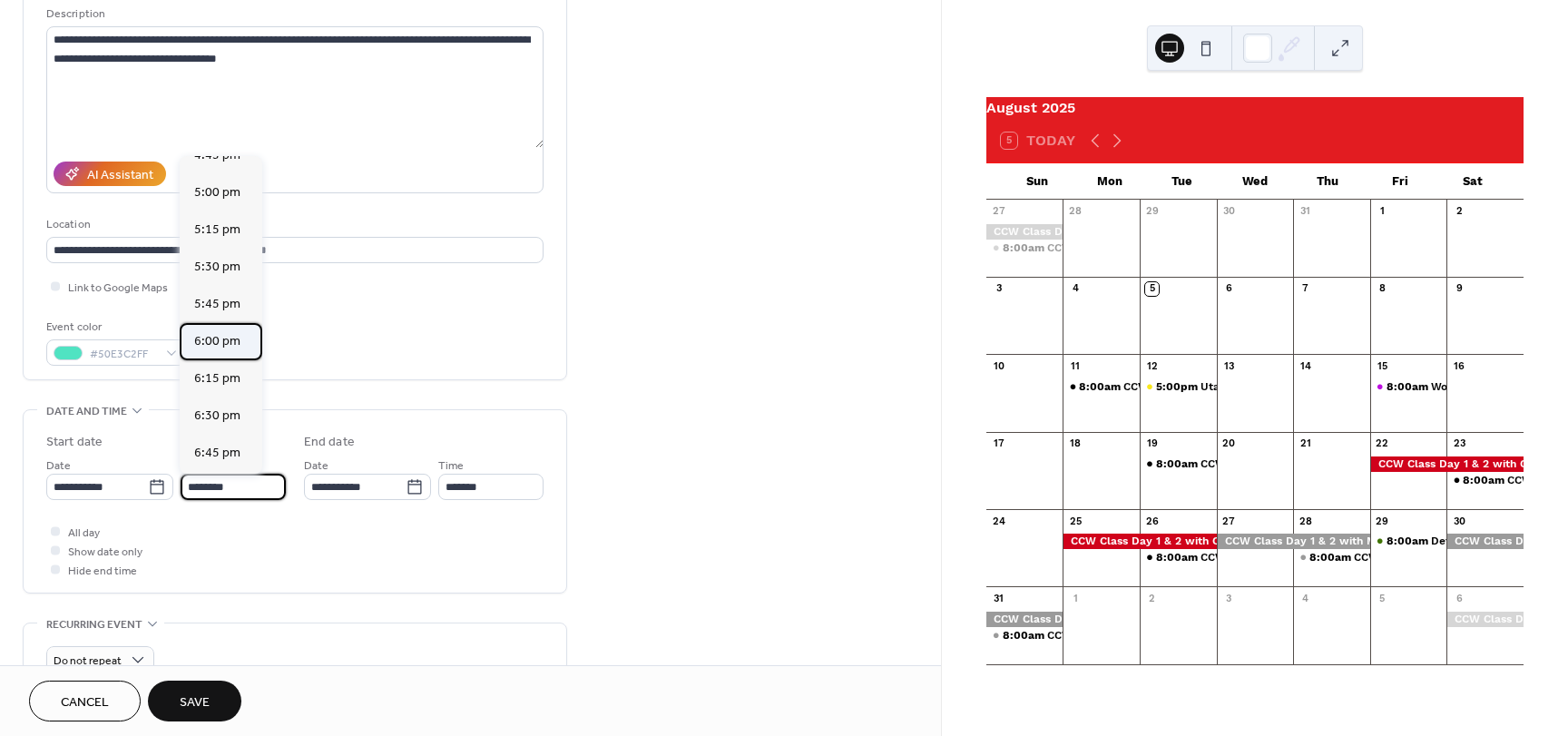 click on "6:00 pm" at bounding box center (217, 341) 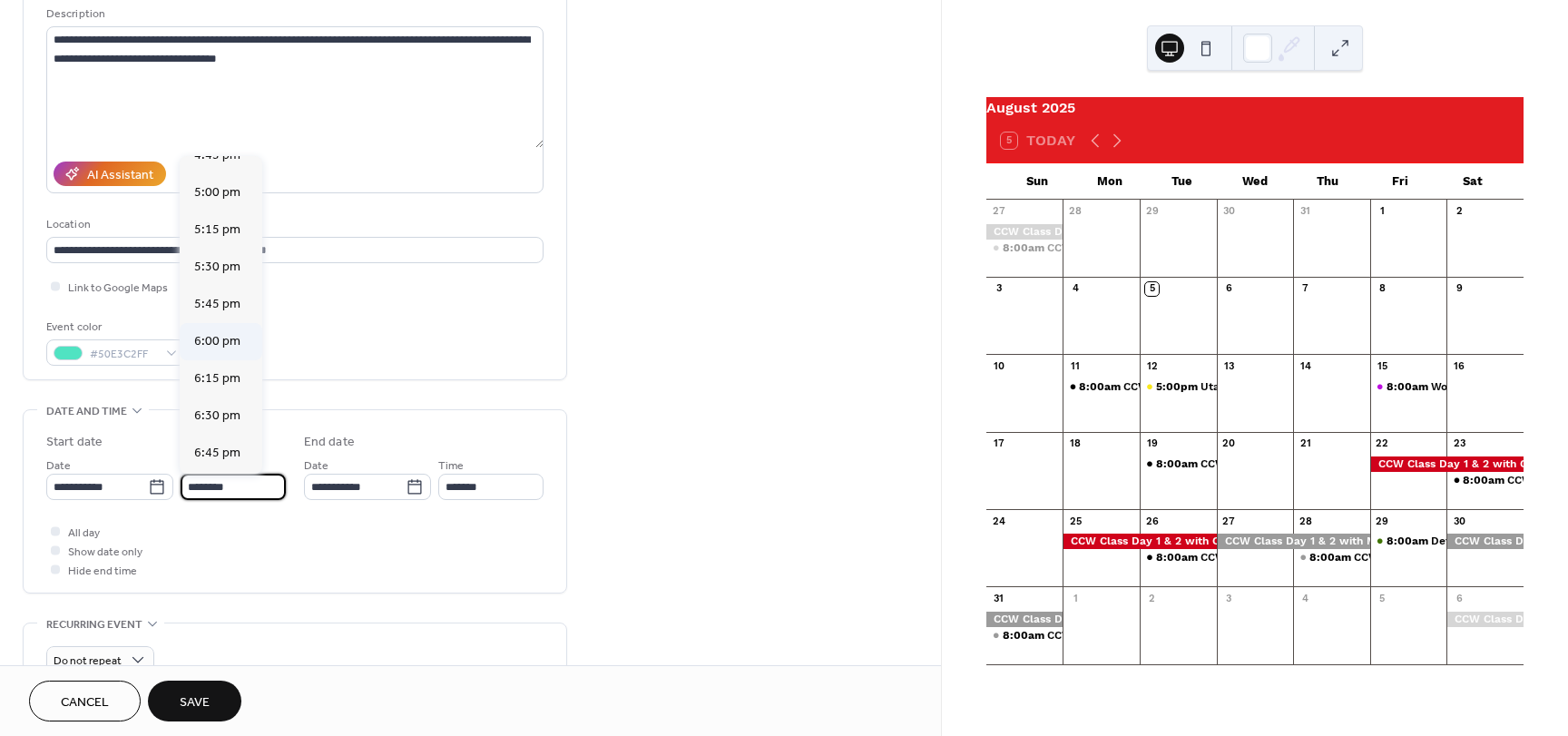 type on "*******" 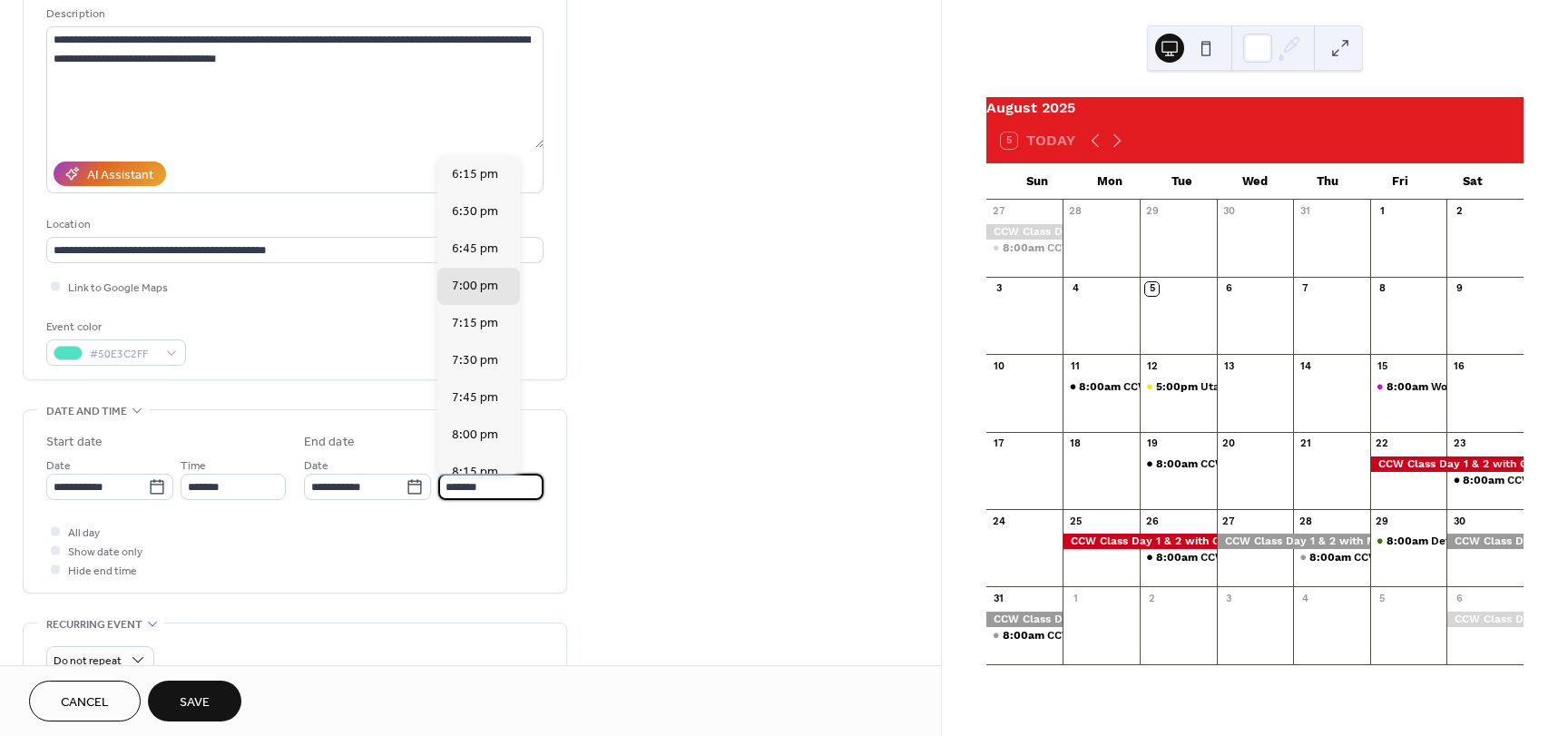 click on "*******" at bounding box center (491, 486) 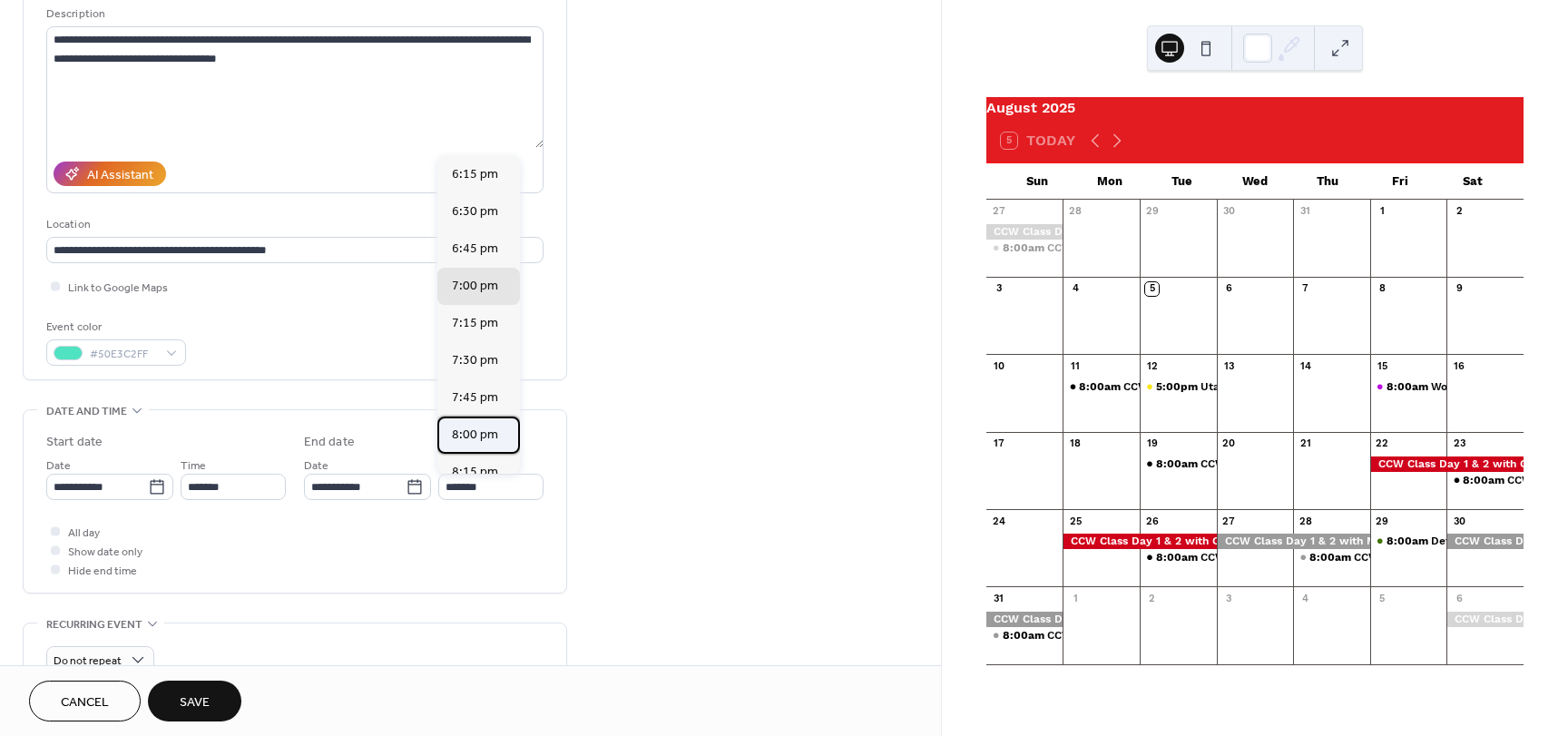 click on "8:00 pm" at bounding box center [475, 435] 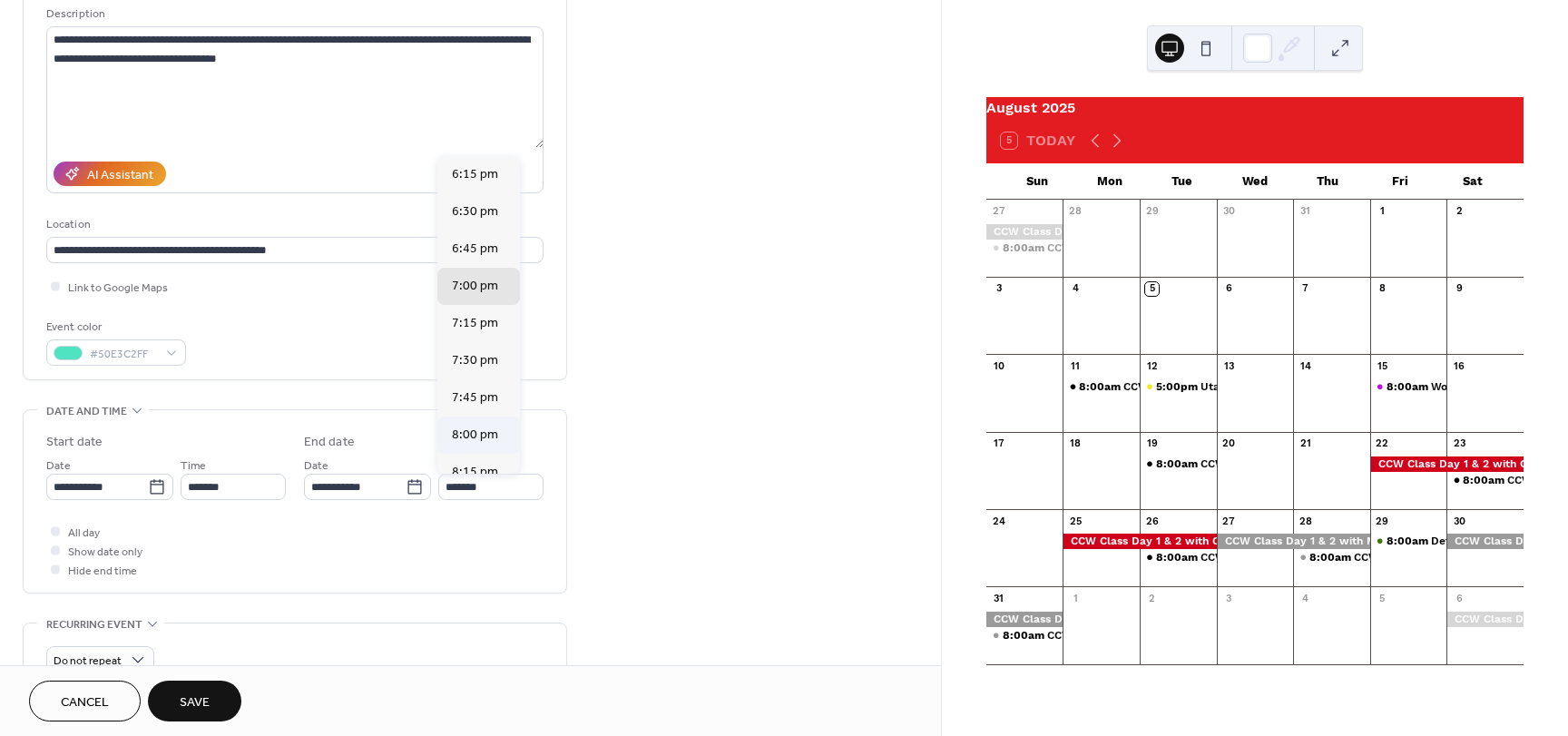 type on "*******" 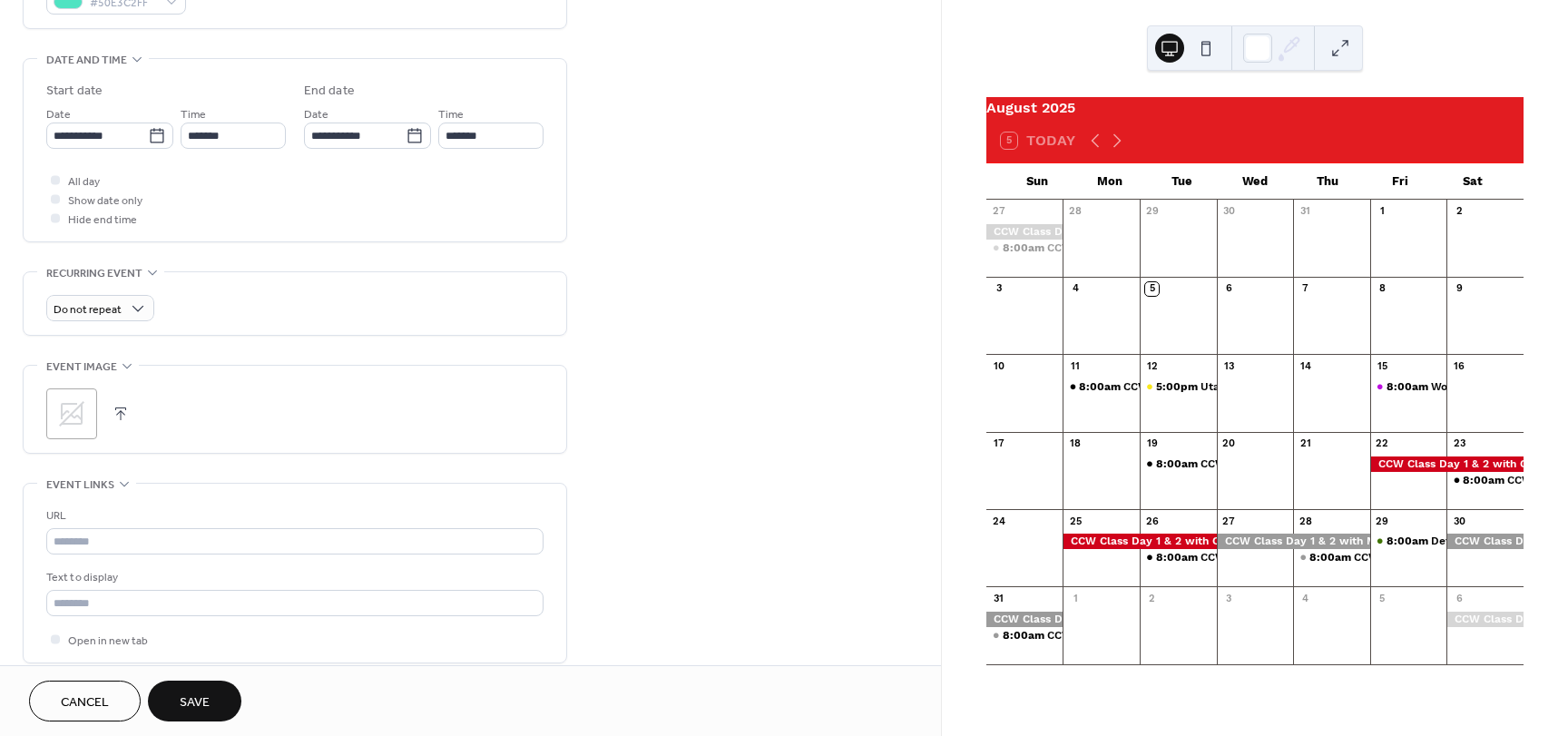scroll, scrollTop: 545, scrollLeft: 0, axis: vertical 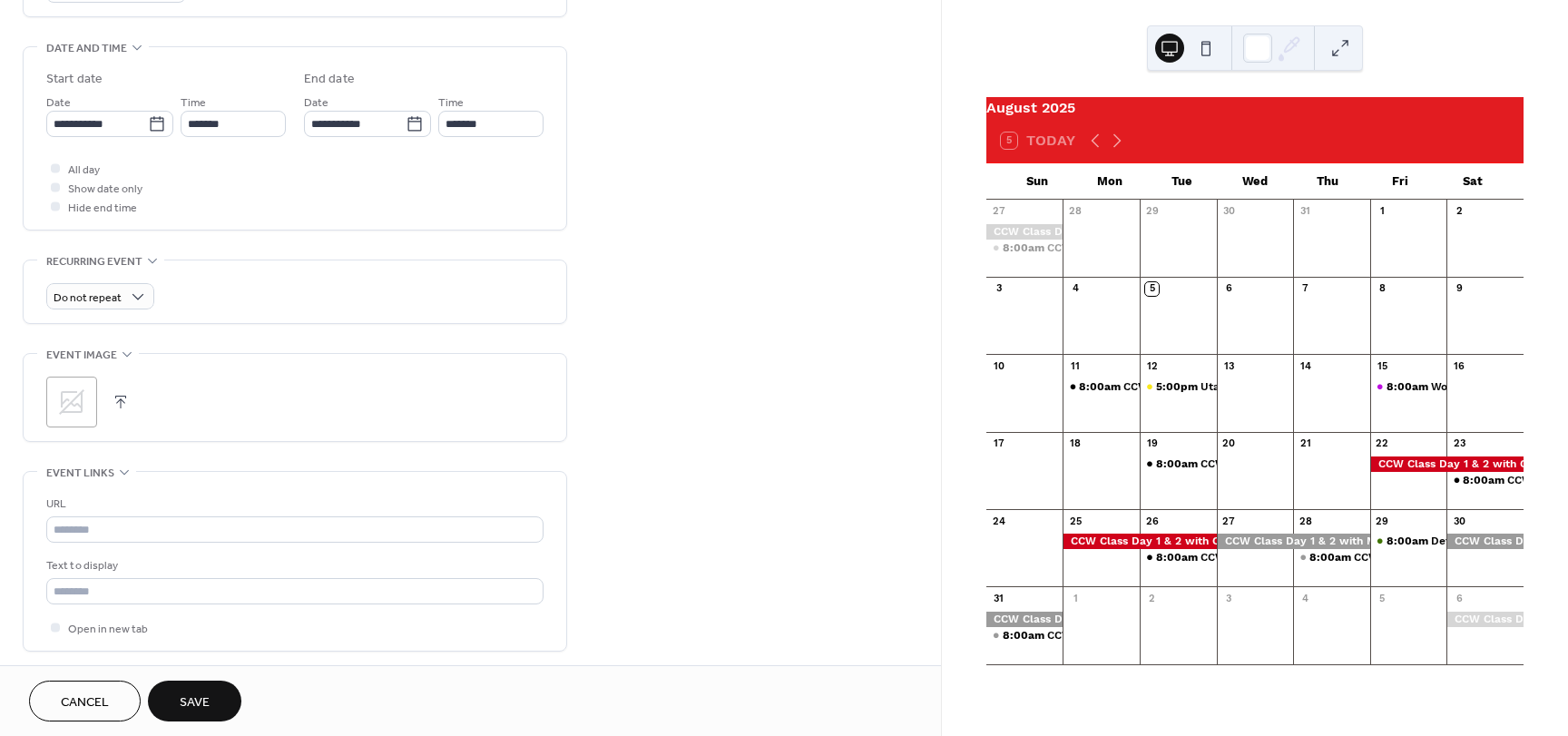 click at bounding box center [121, 402] 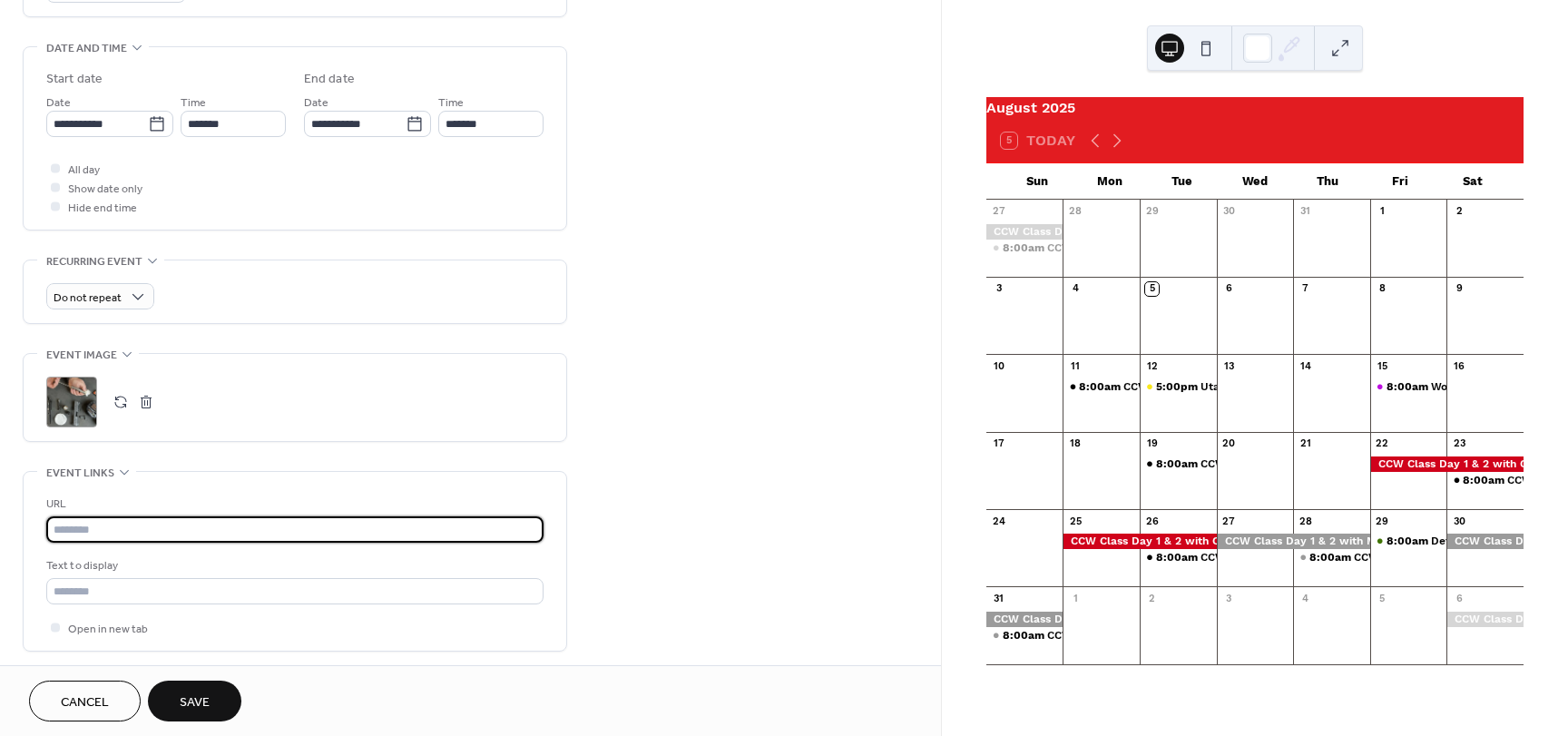 click at bounding box center (295, 529) 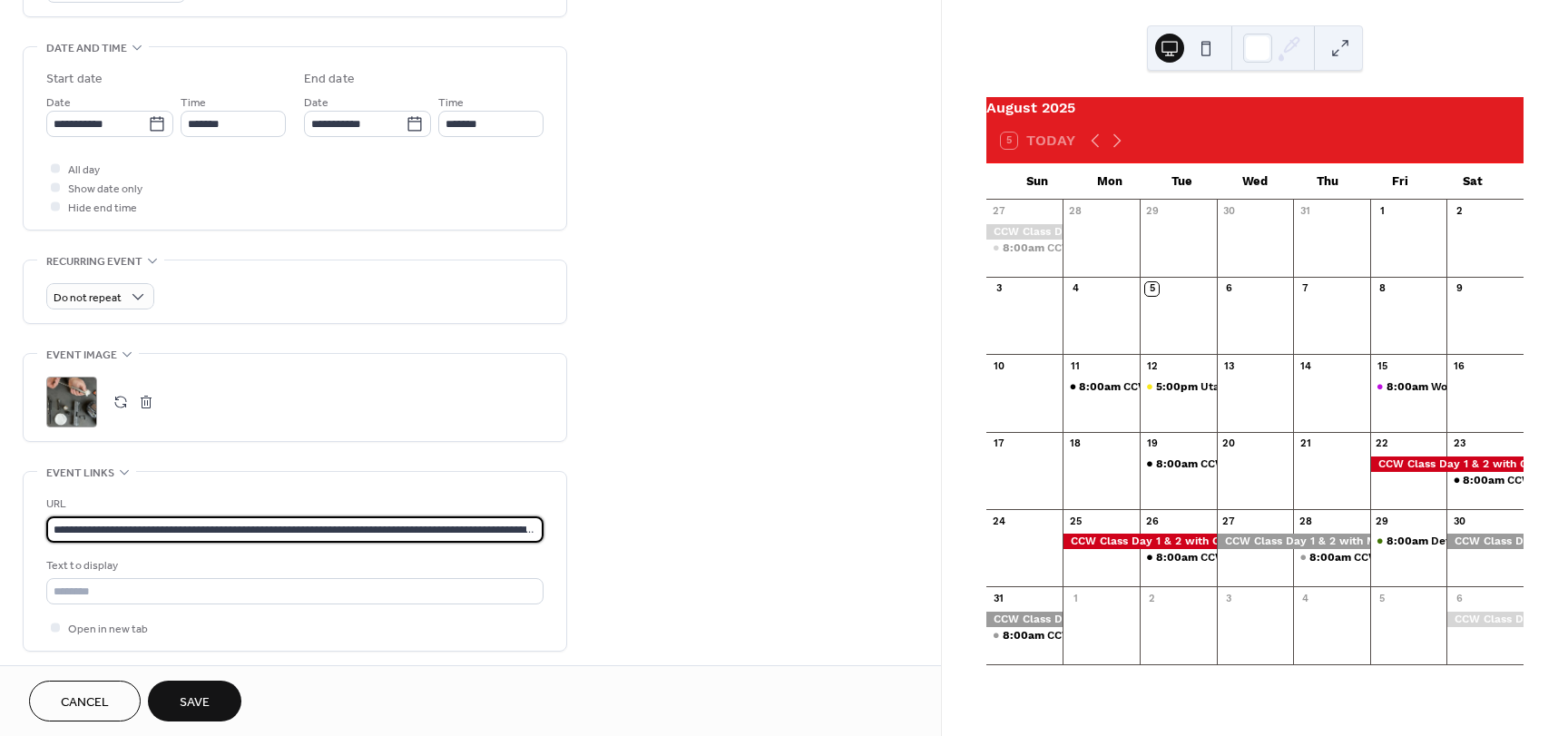 scroll, scrollTop: 0, scrollLeft: 334, axis: horizontal 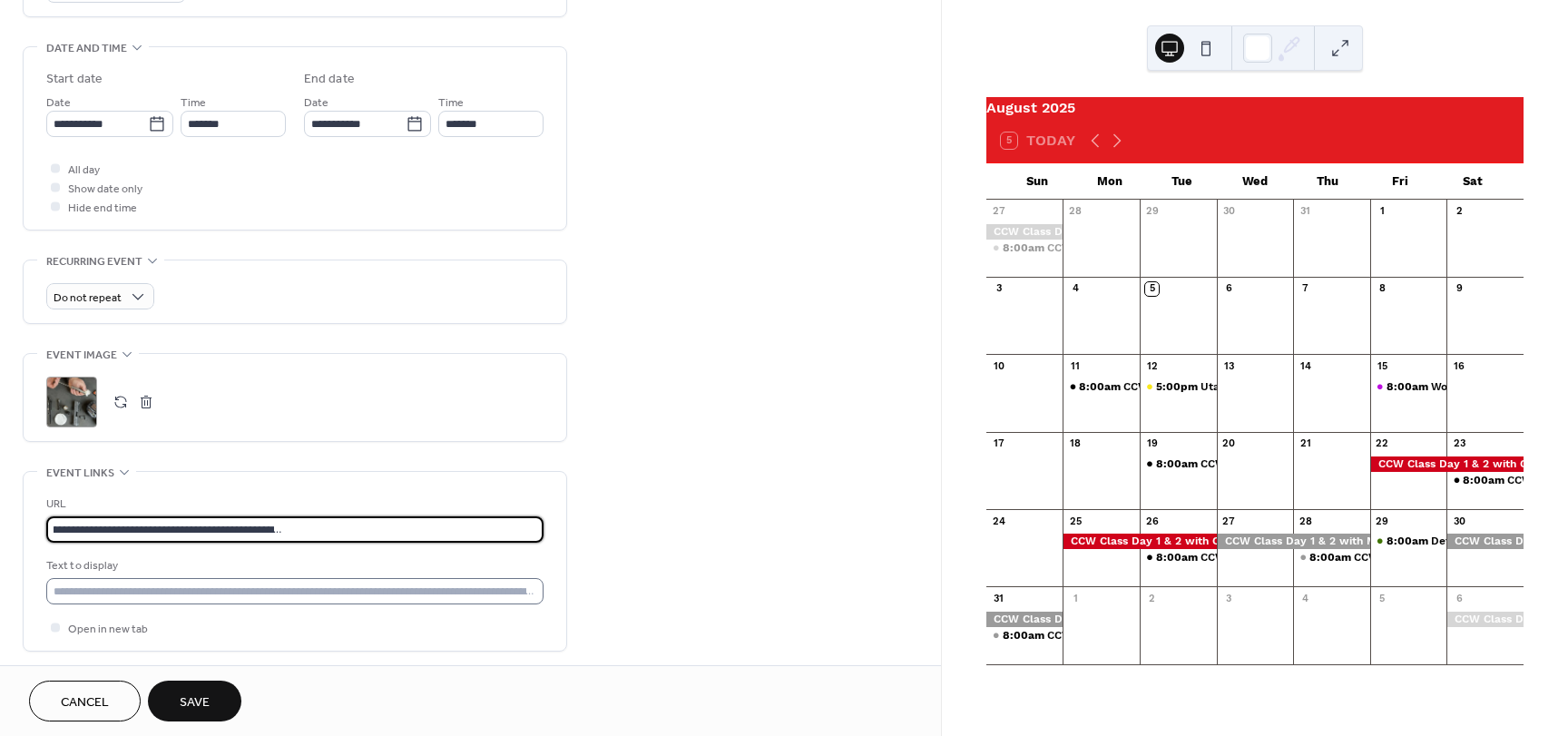 type on "**********" 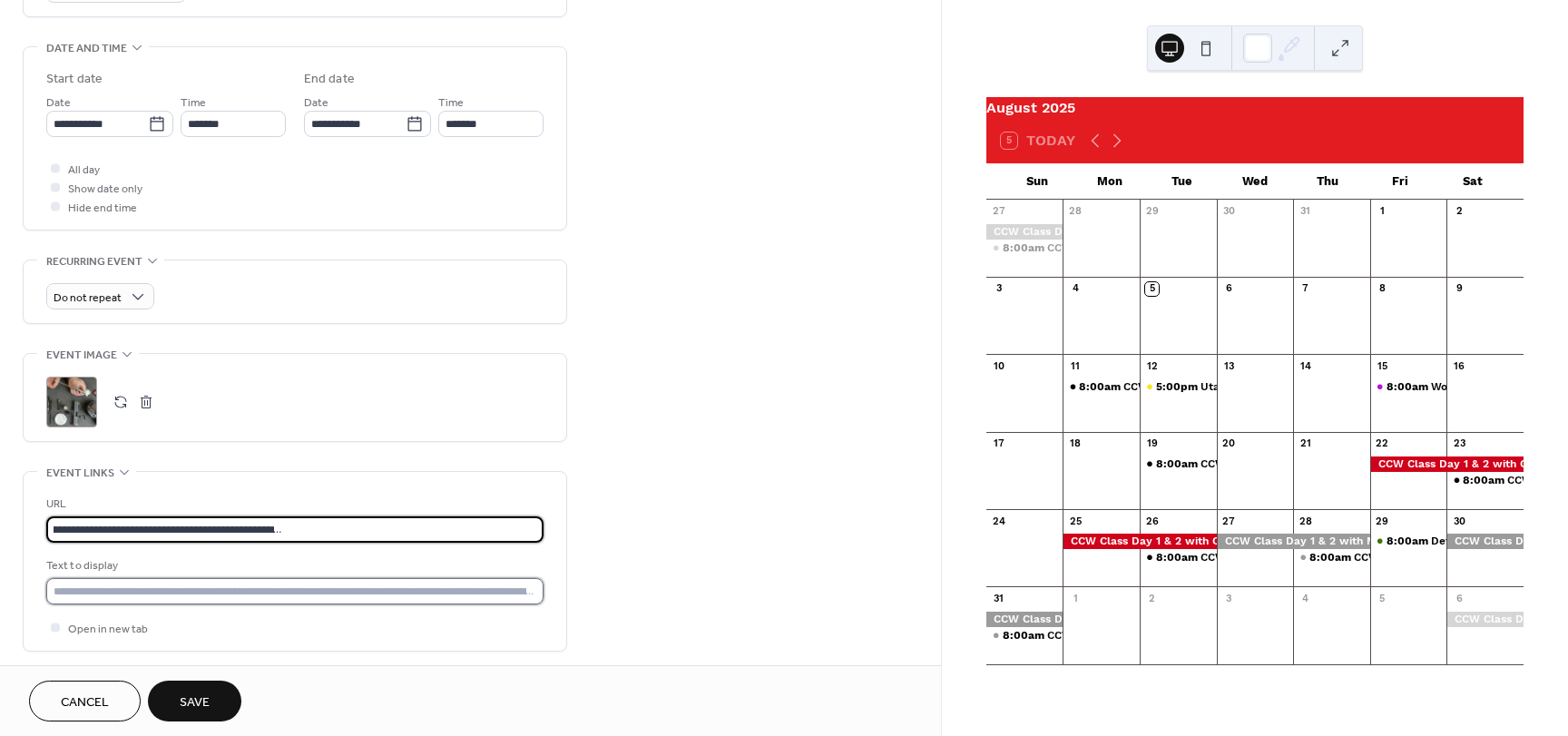 scroll, scrollTop: 0, scrollLeft: 0, axis: both 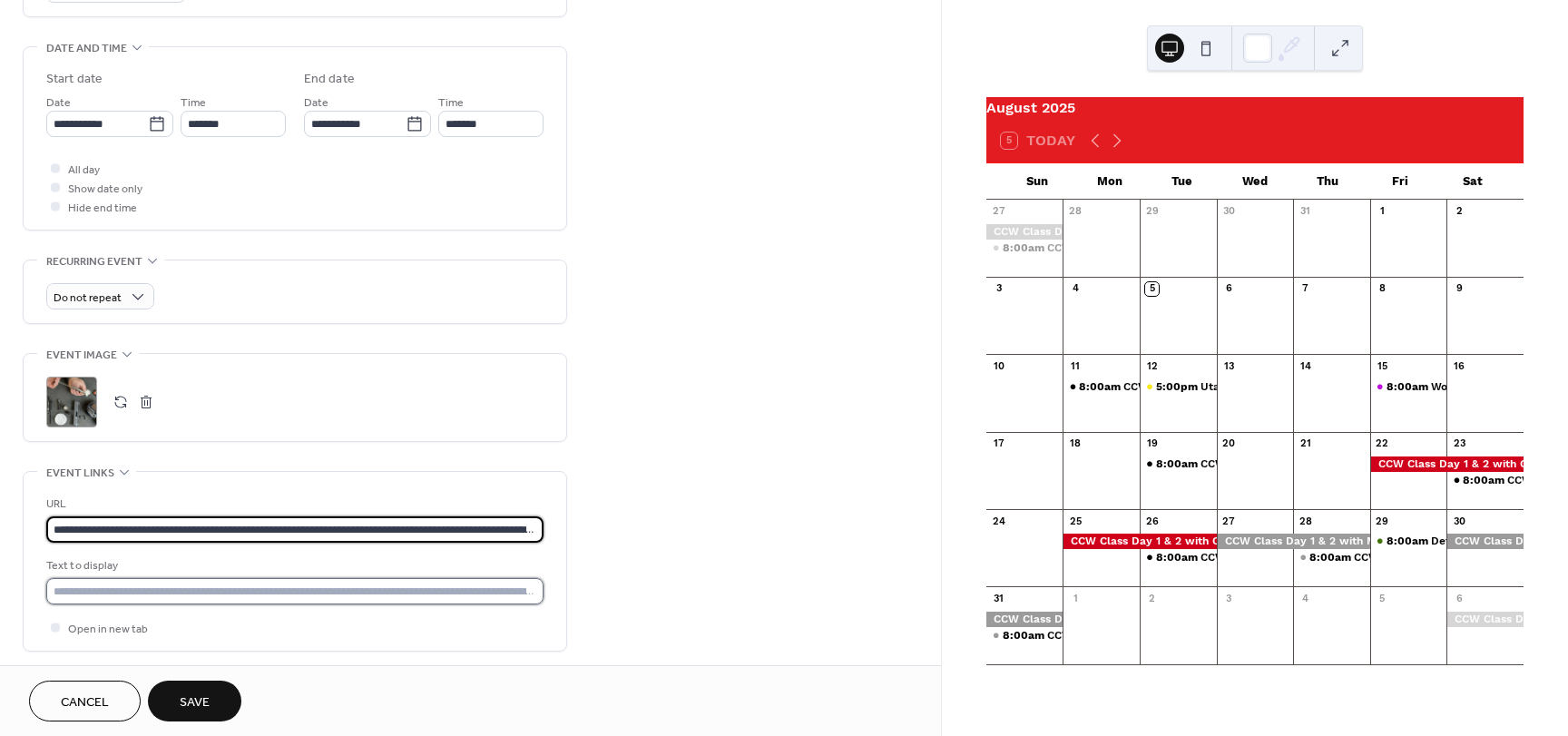 click at bounding box center (295, 591) 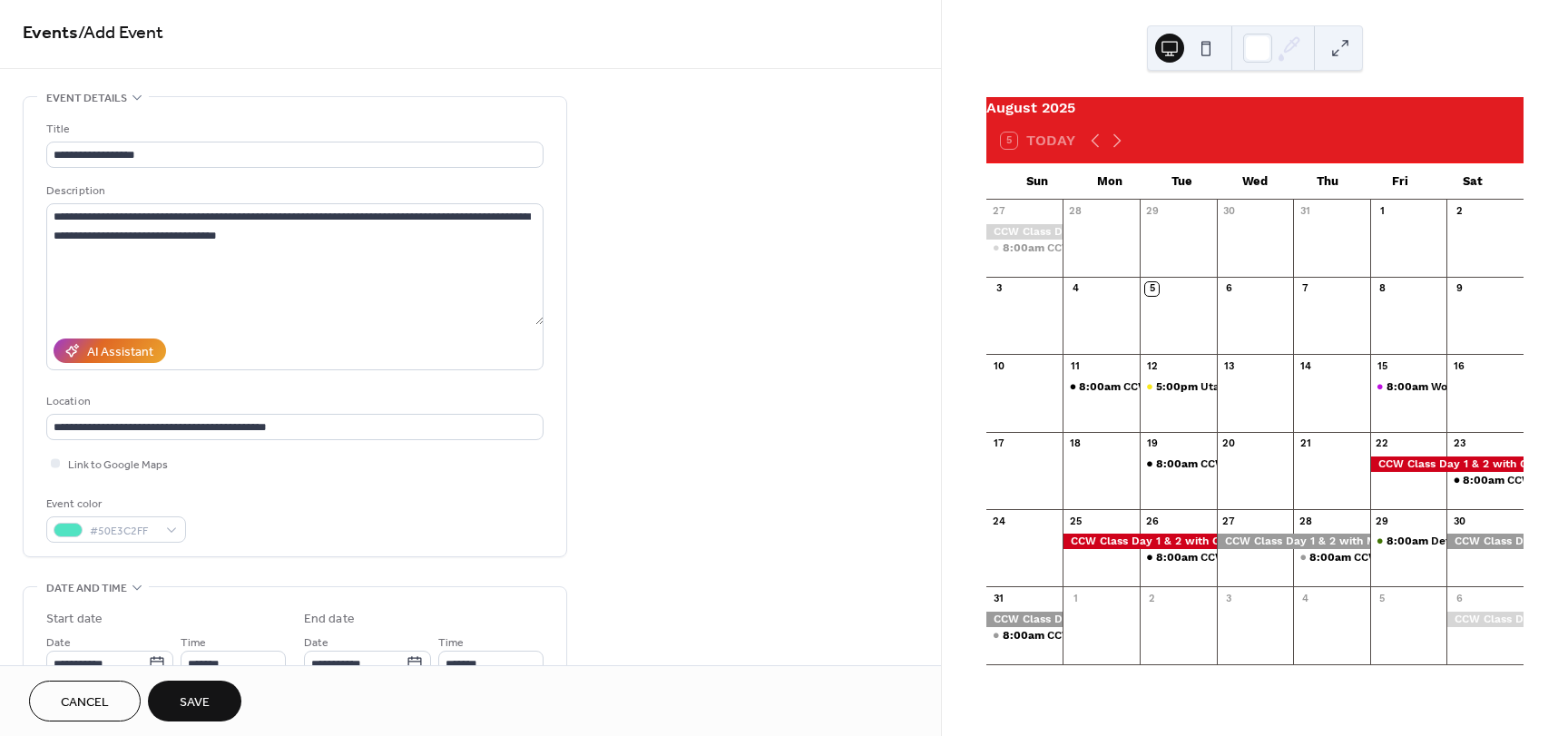 scroll, scrollTop: 0, scrollLeft: 0, axis: both 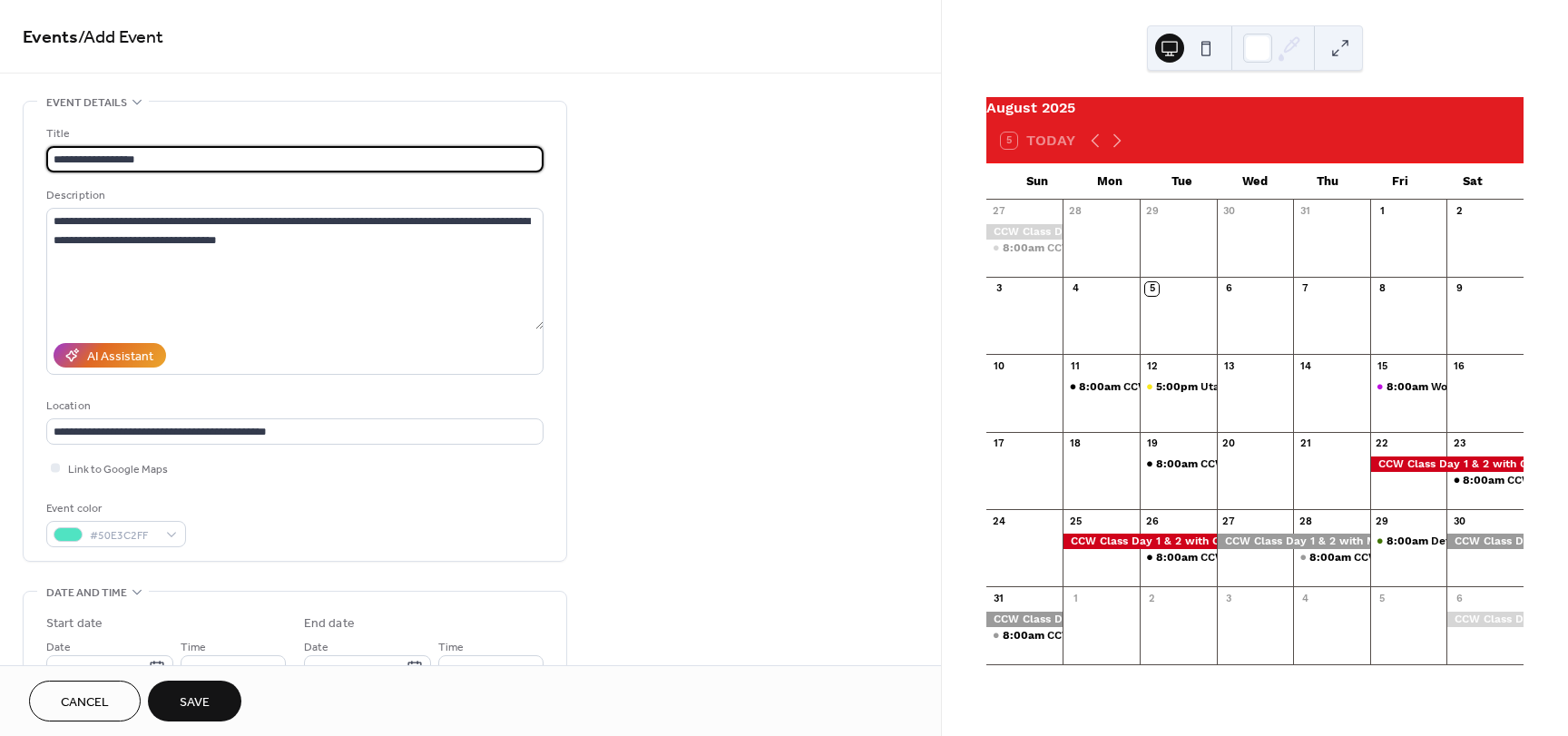 drag, startPoint x: 185, startPoint y: 165, endPoint x: 23, endPoint y: 168, distance: 162.02778 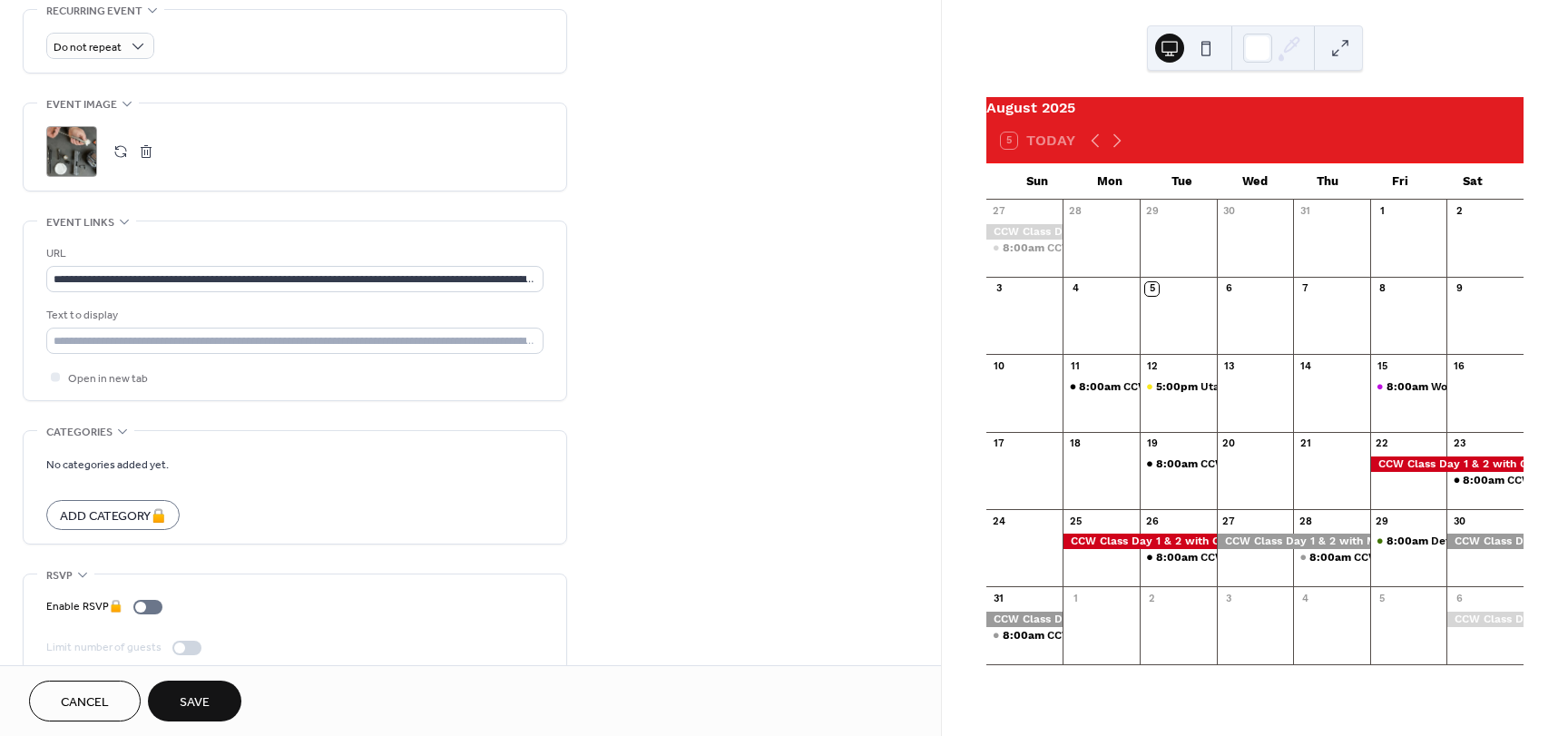 scroll, scrollTop: 819, scrollLeft: 0, axis: vertical 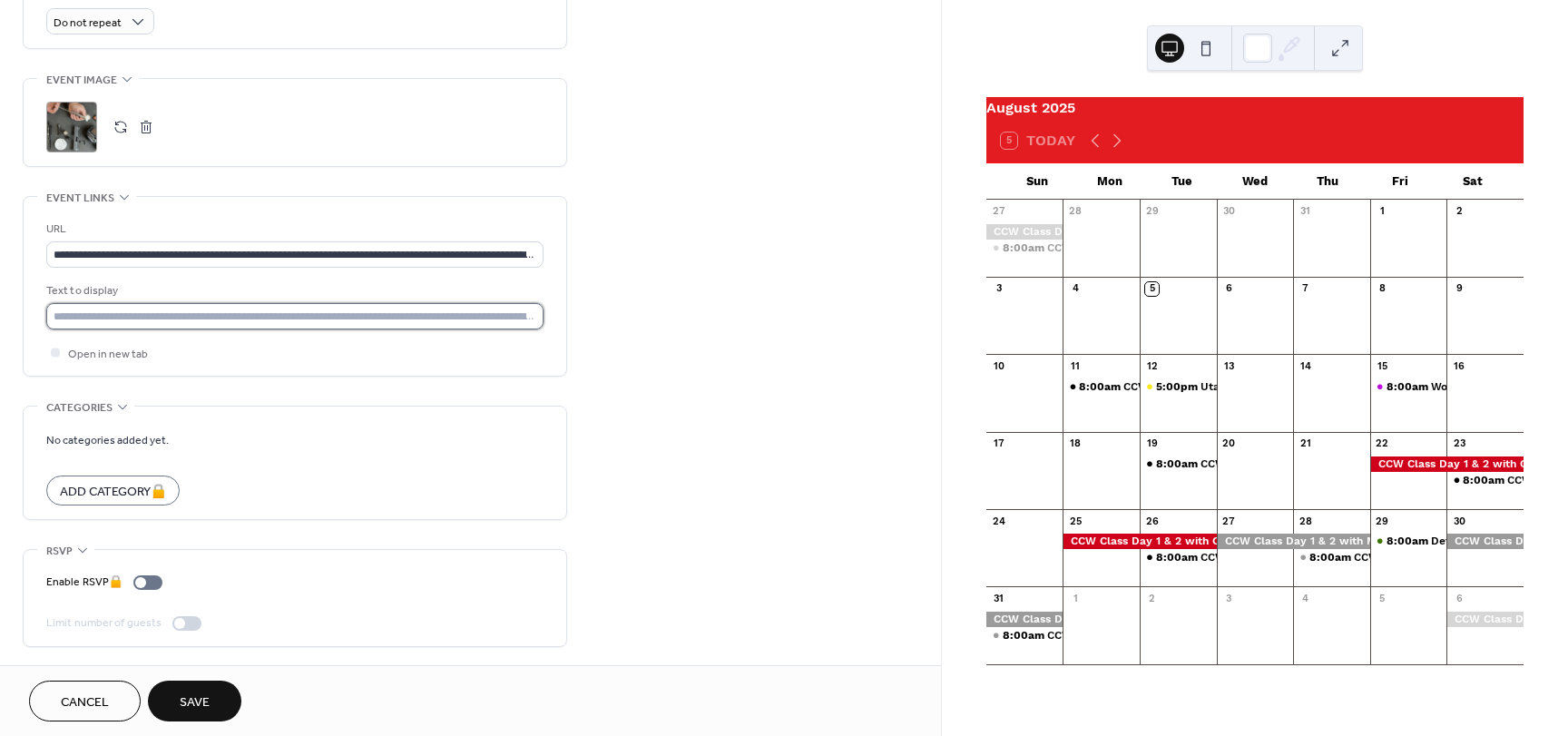 click at bounding box center [295, 316] 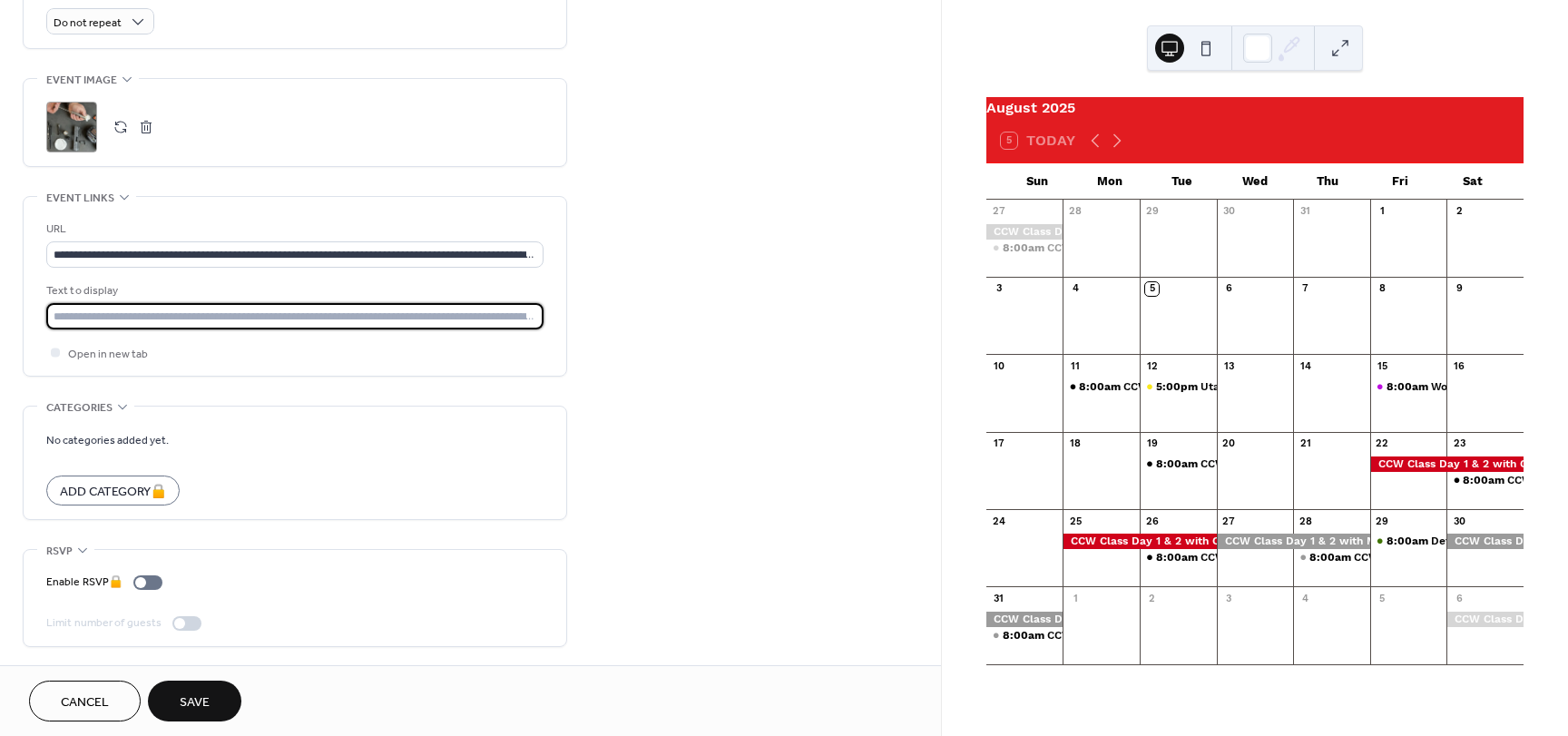 paste on "**********" 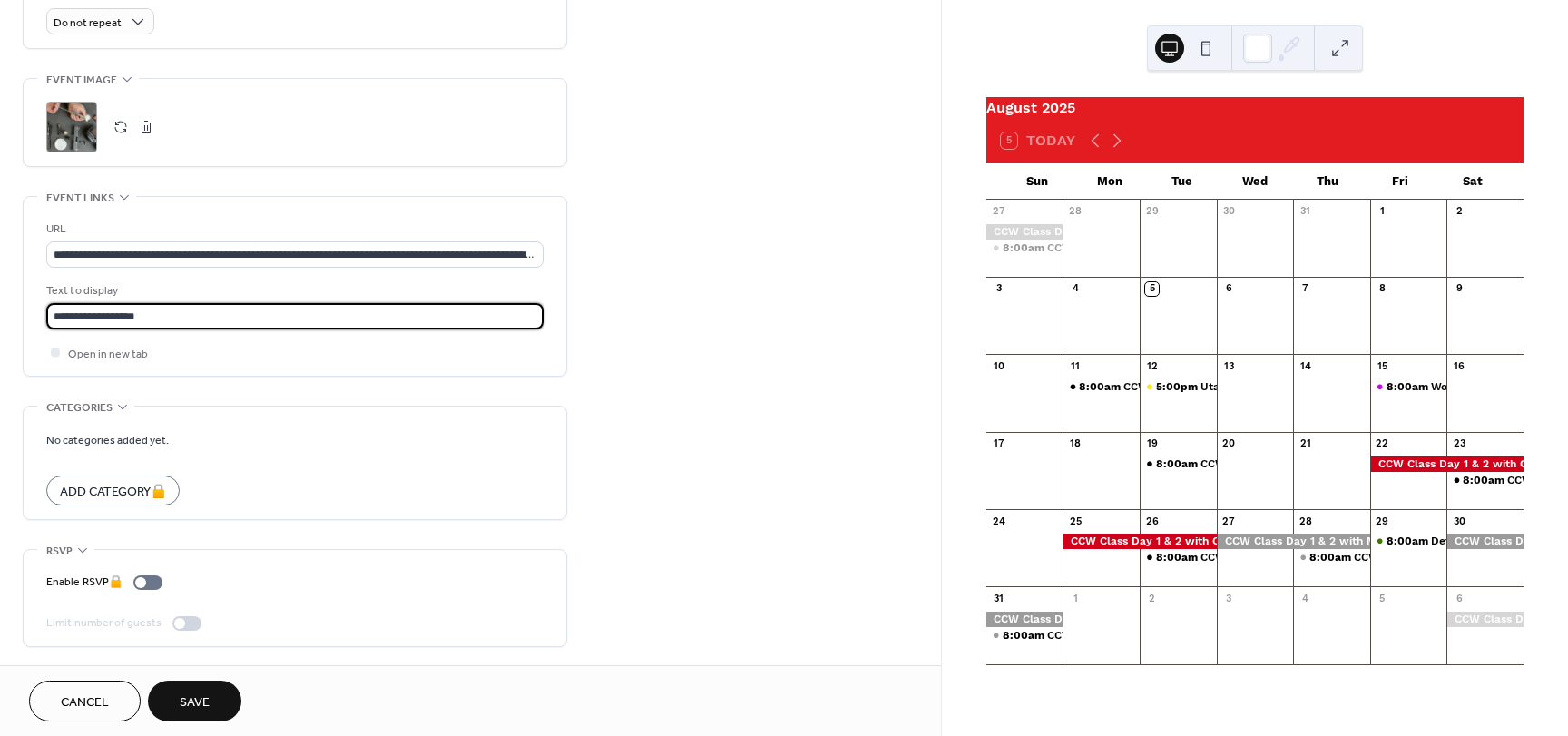 type on "**********" 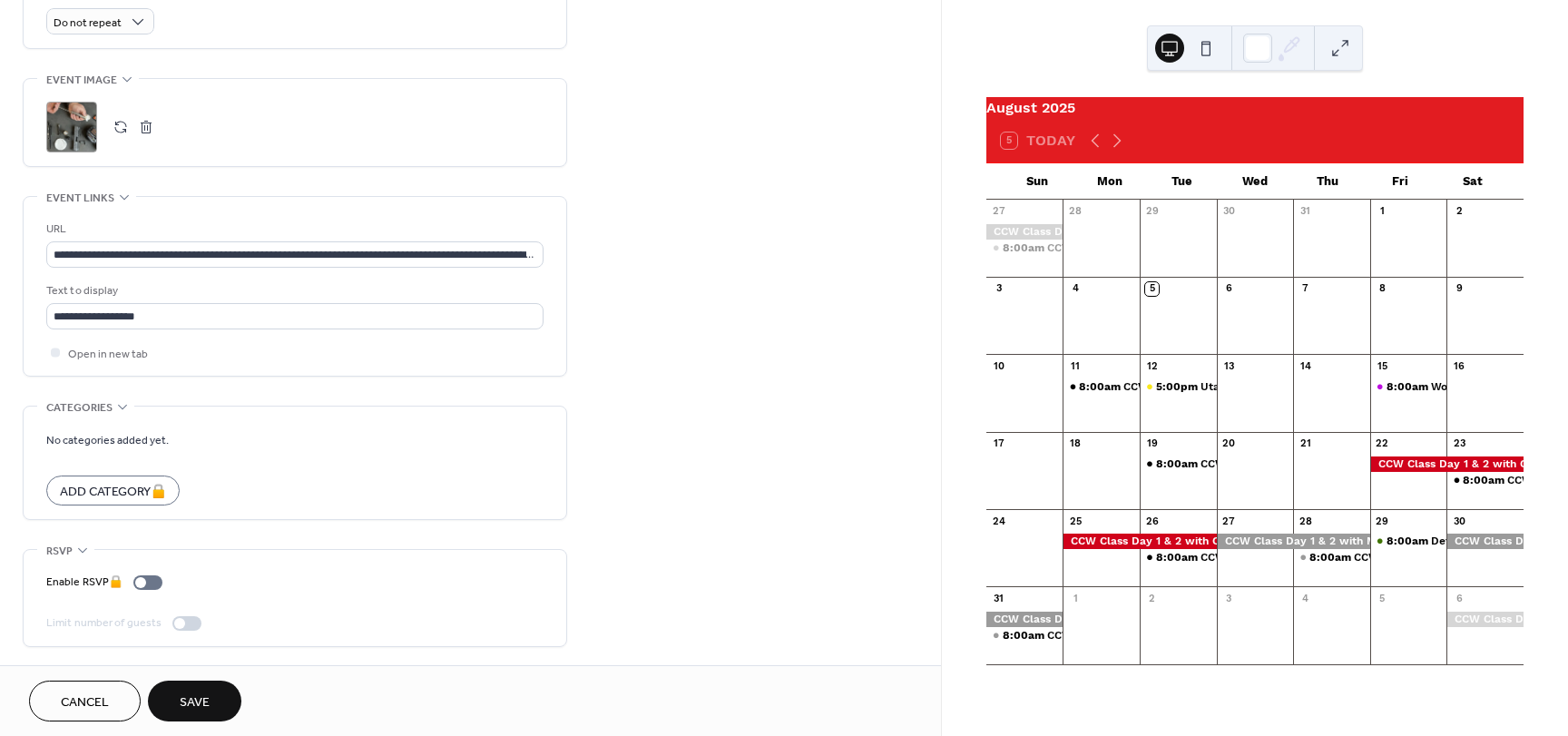 click on "Save" at bounding box center [194, 701] 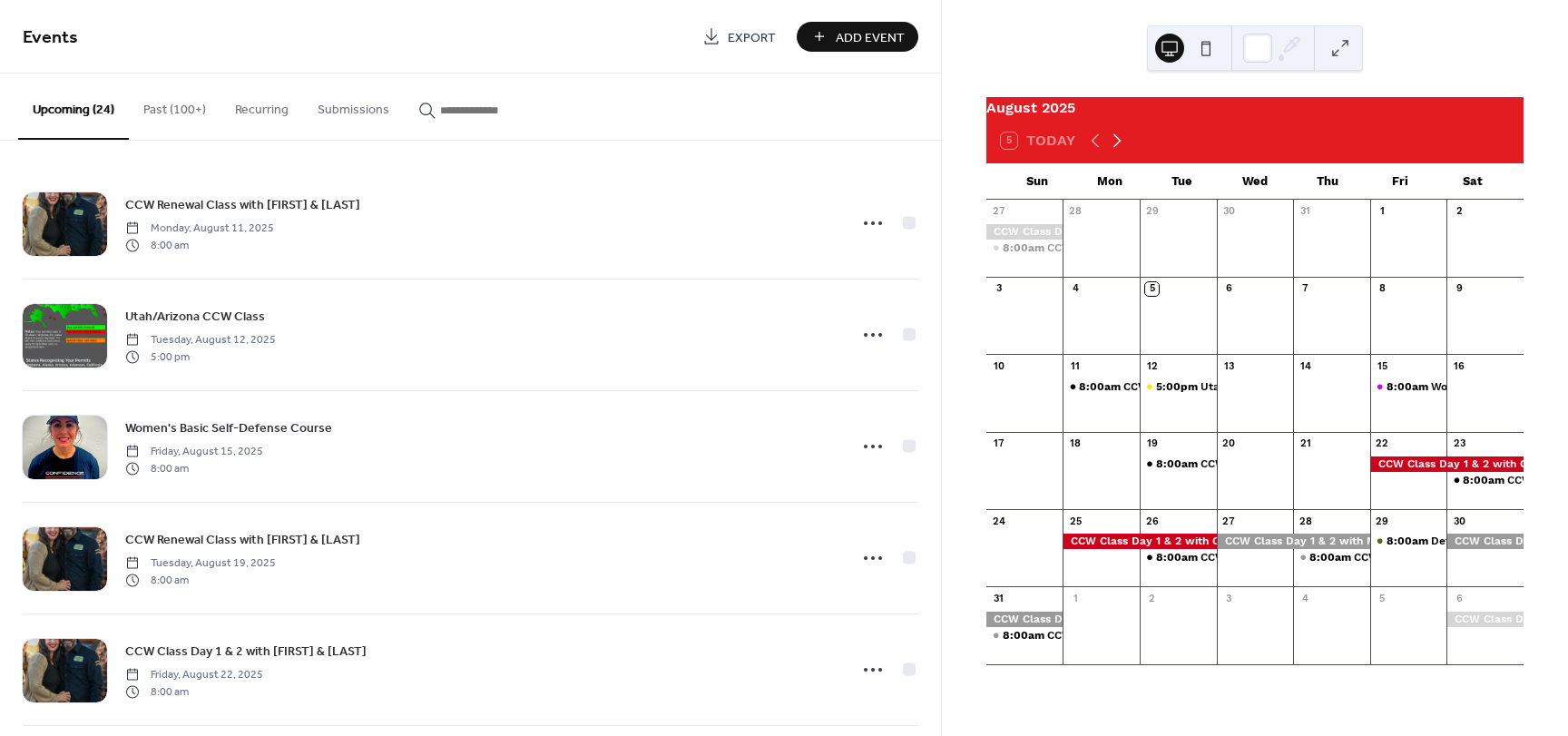 click 